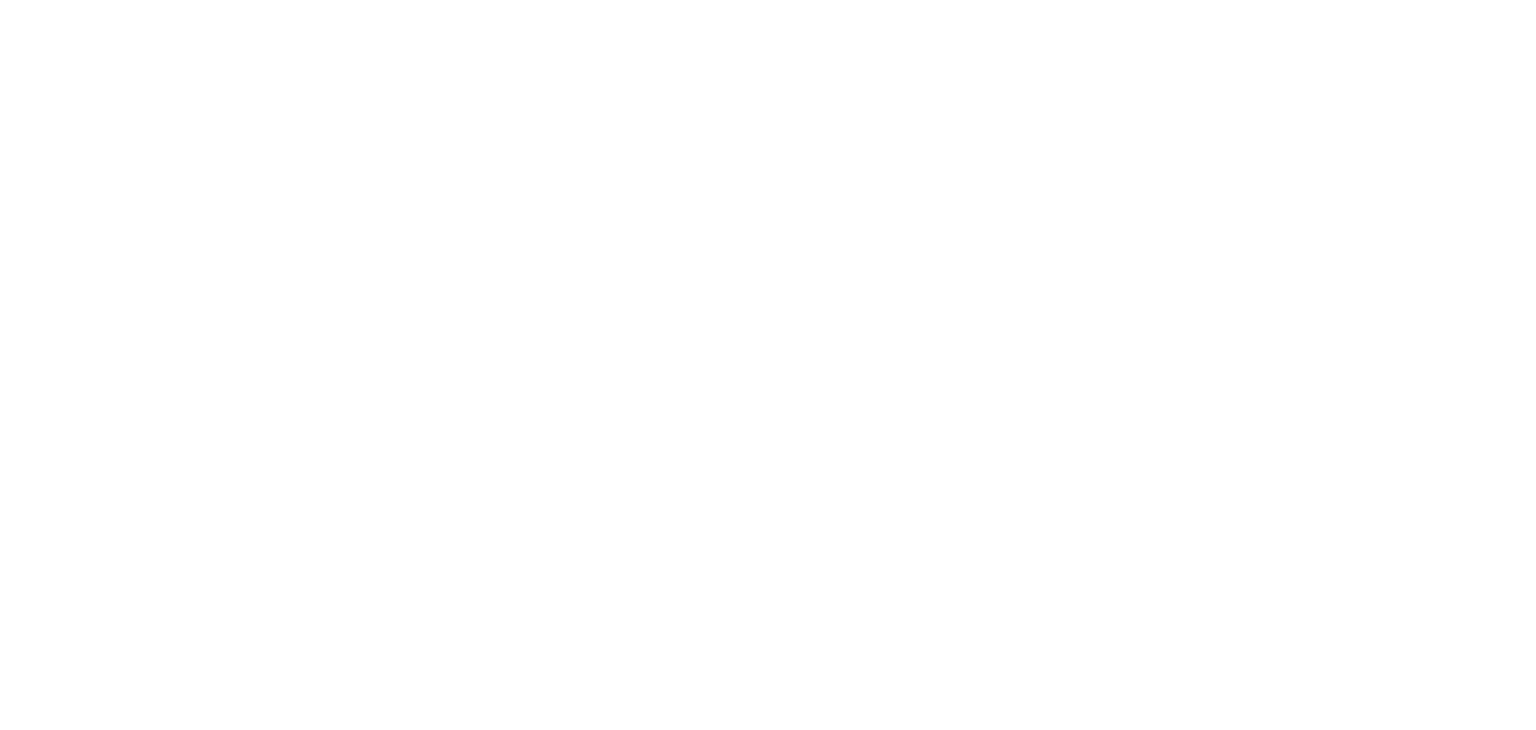scroll, scrollTop: 0, scrollLeft: 0, axis: both 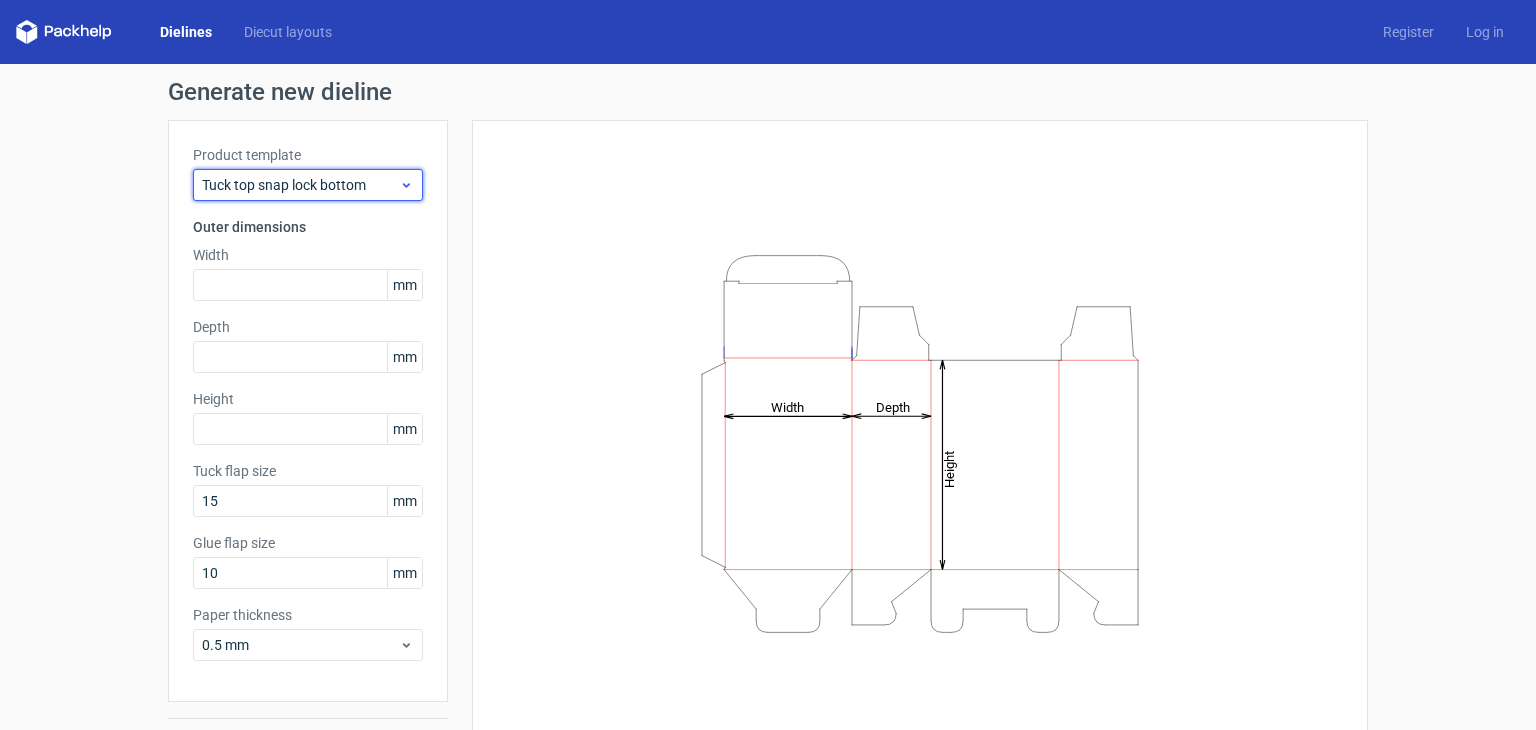 click on "Tuck top snap lock bottom" at bounding box center [300, 185] 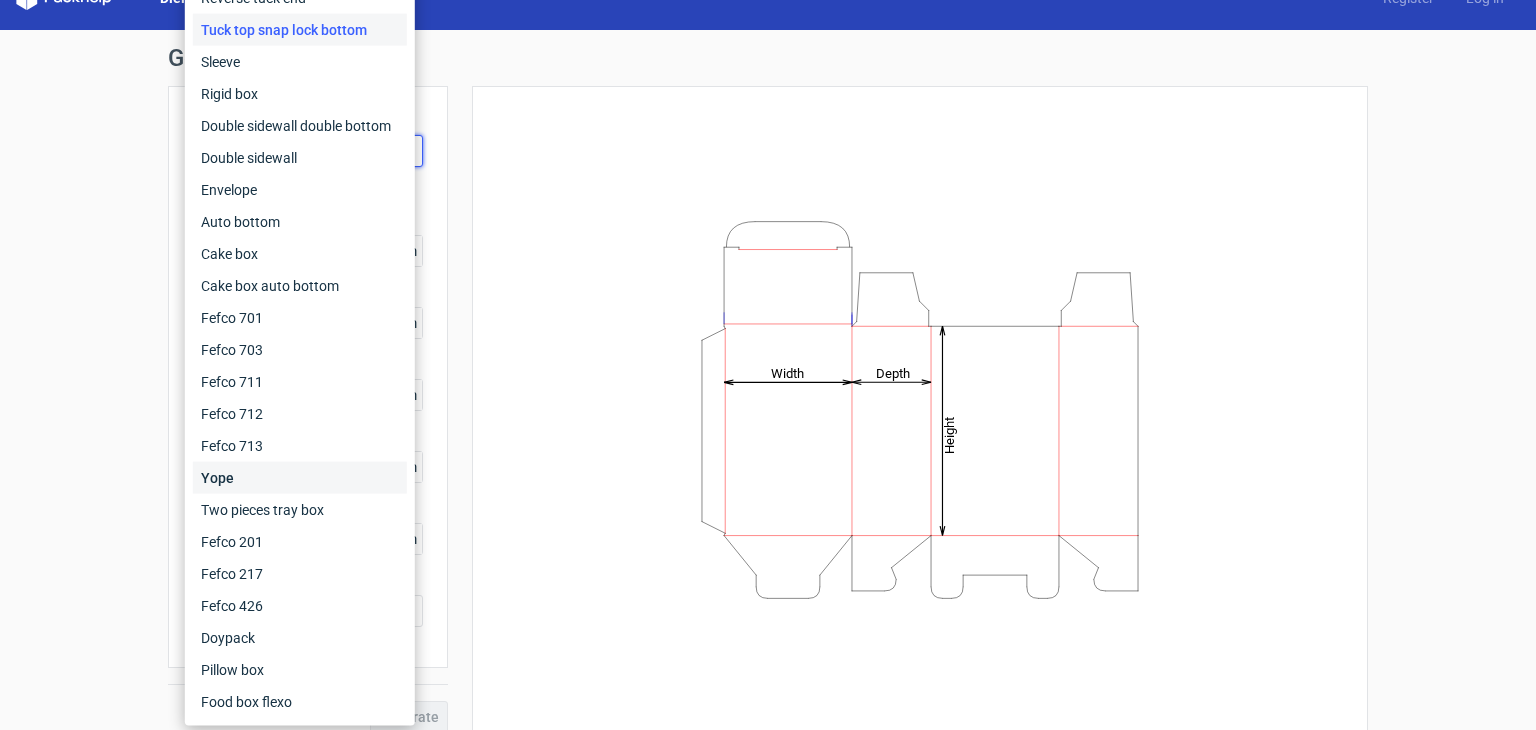 scroll, scrollTop: 52, scrollLeft: 0, axis: vertical 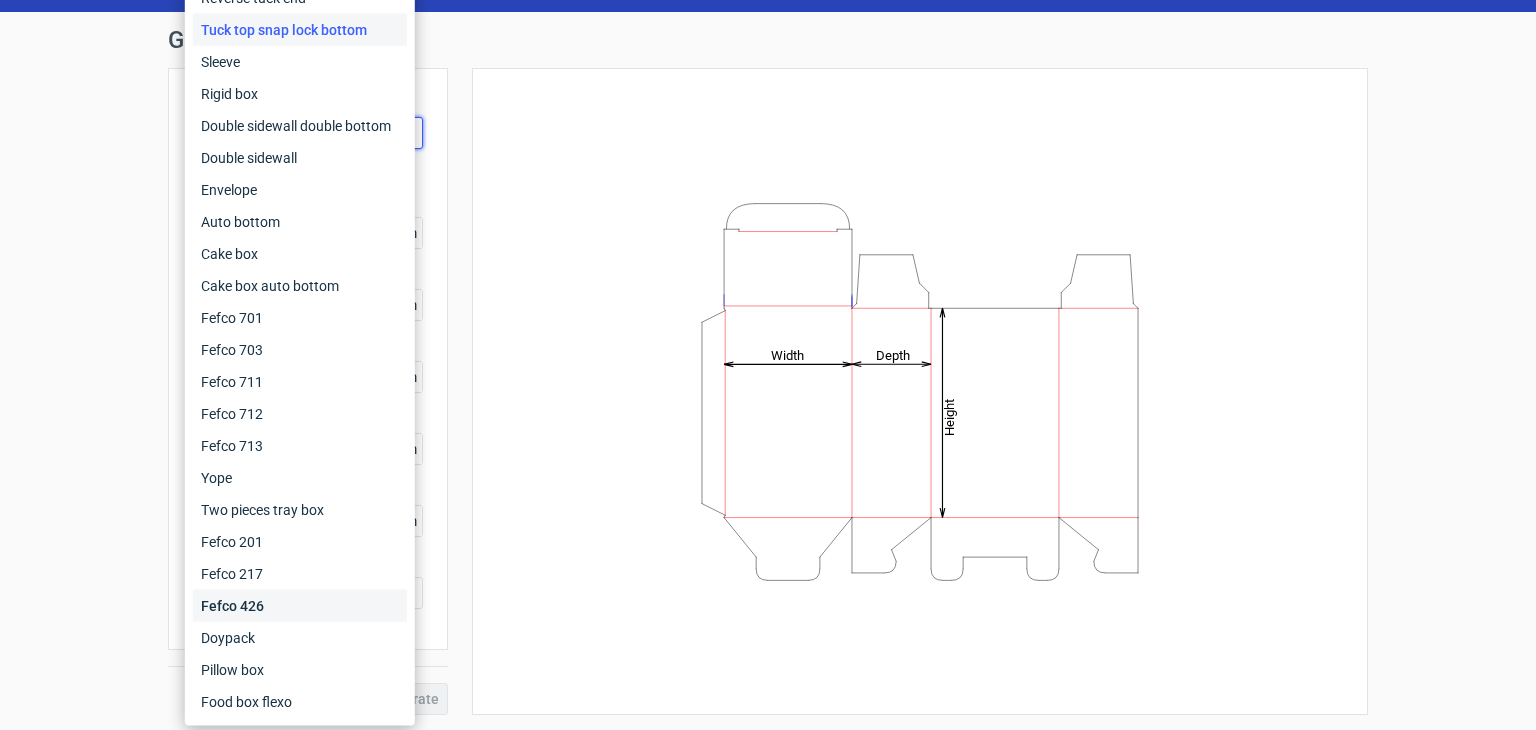 click on "Fefco 426" at bounding box center (300, 606) 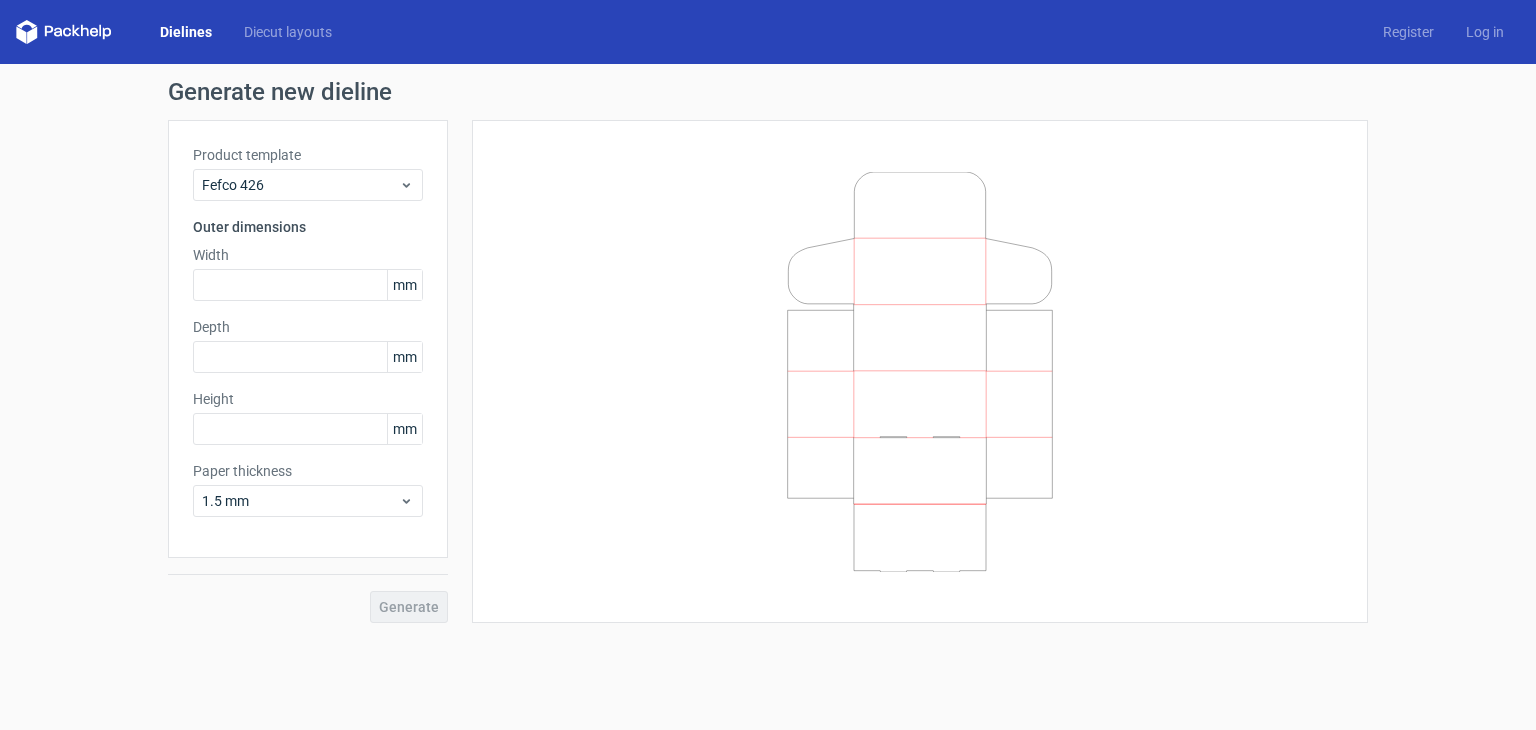 scroll, scrollTop: 0, scrollLeft: 0, axis: both 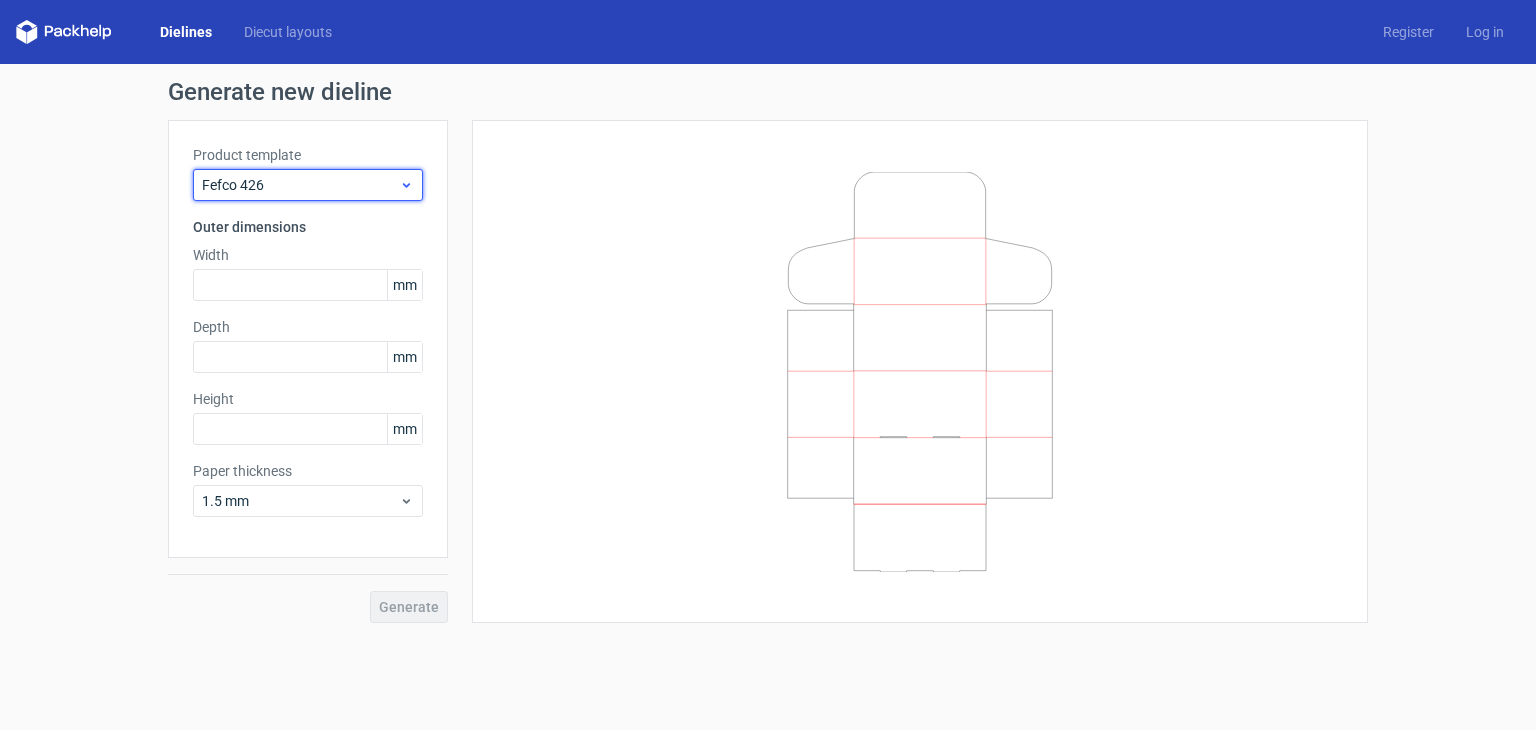 click on "Fefco 426" at bounding box center (300, 185) 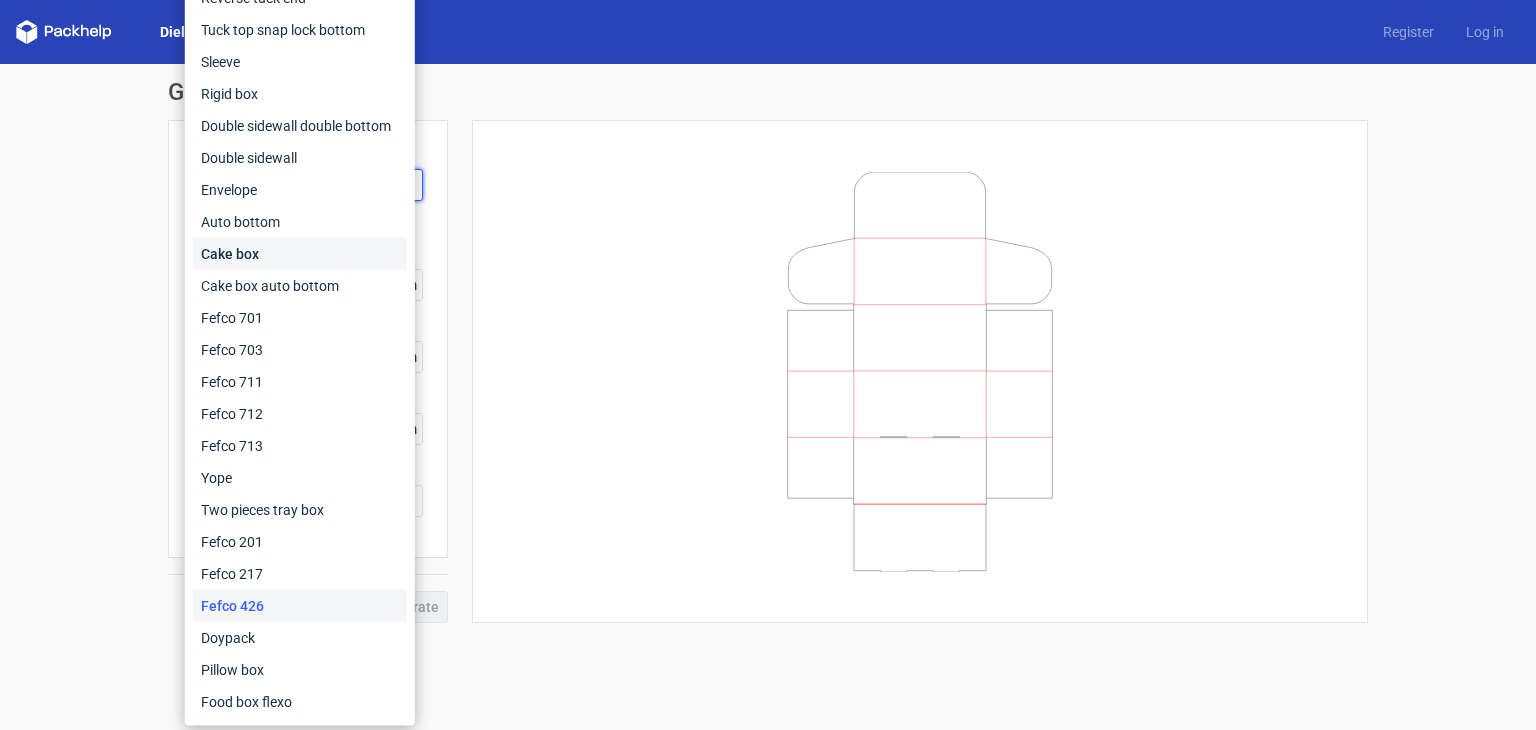 click on "Cake box" at bounding box center [300, 254] 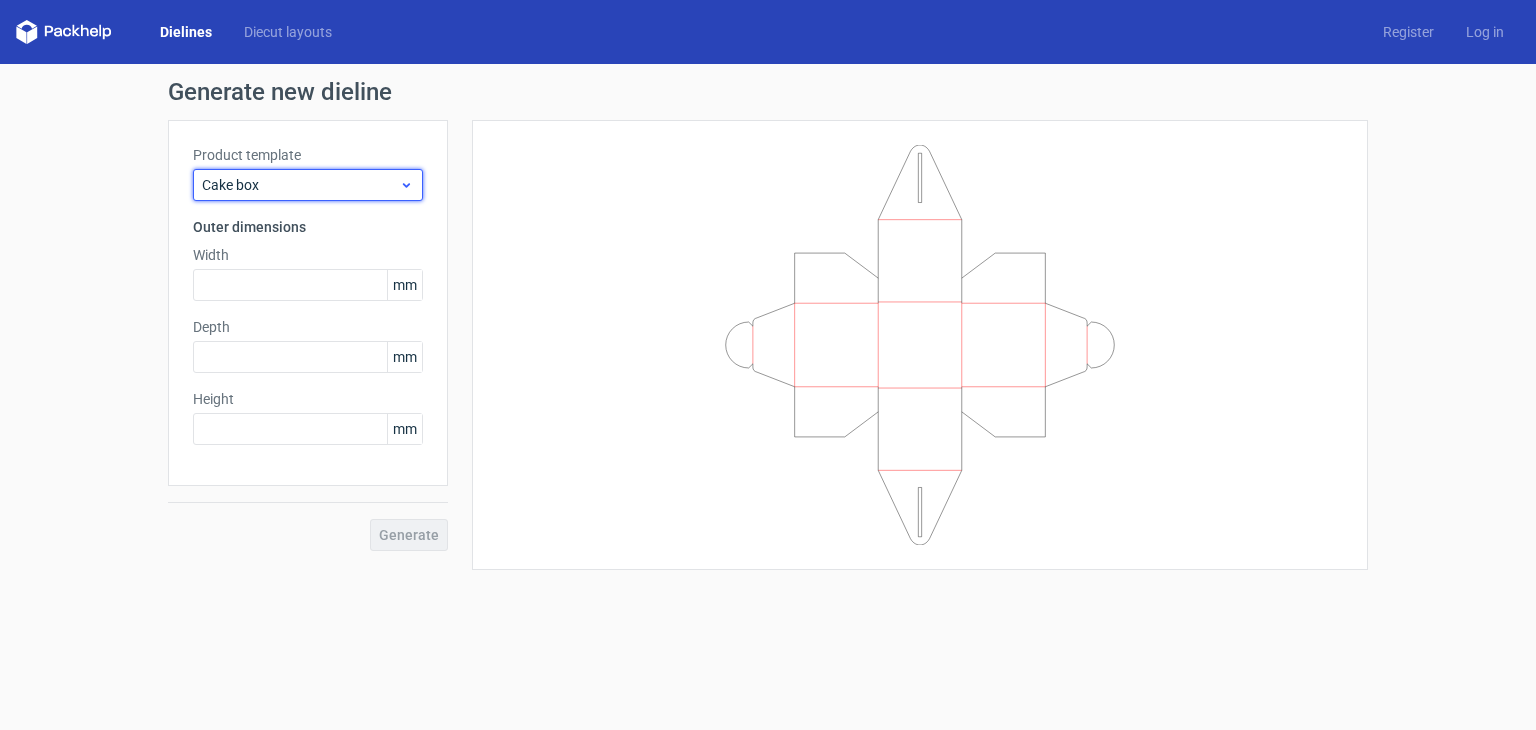click on "Cake box" at bounding box center [300, 185] 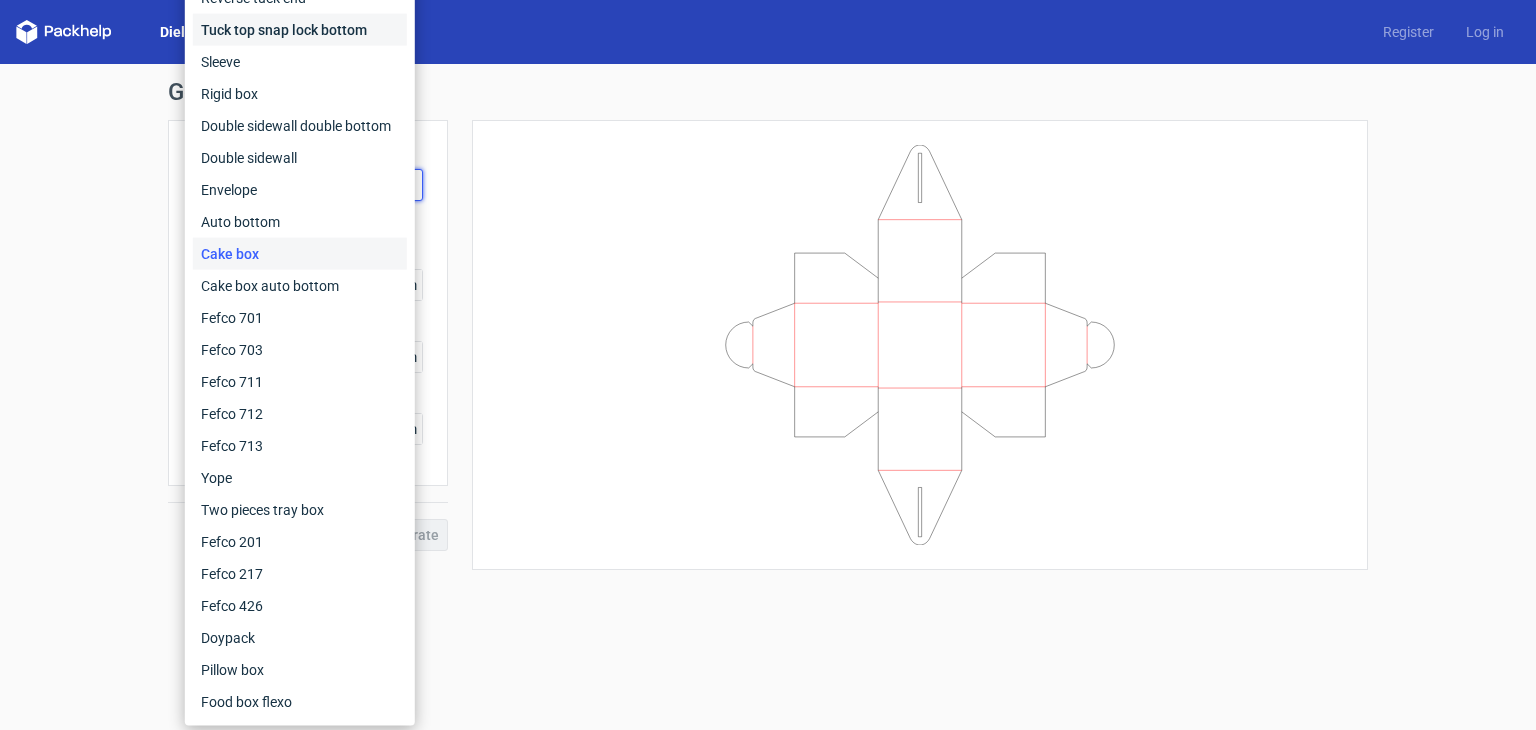 click on "Tuck top snap lock bottom" at bounding box center (300, 30) 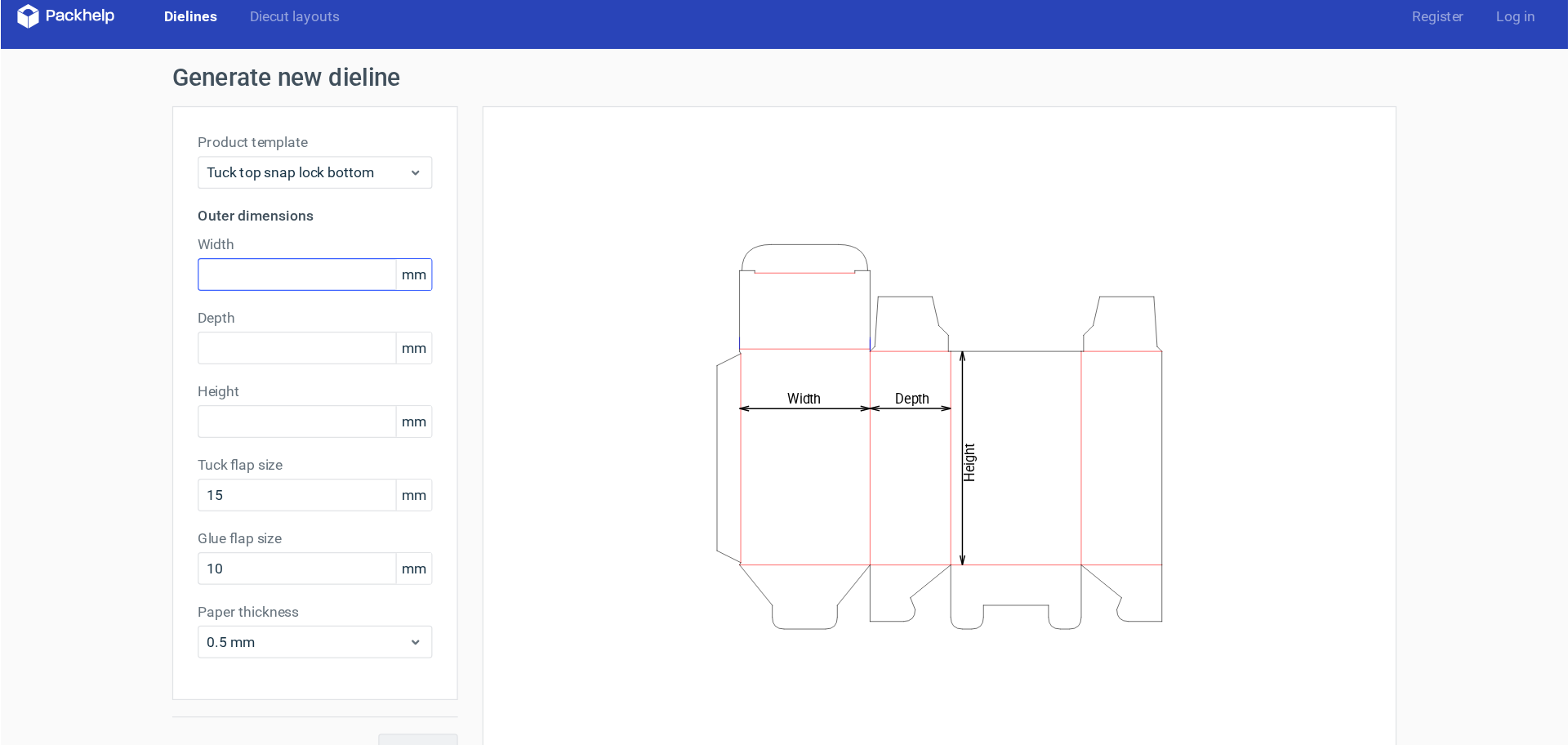 scroll, scrollTop: 0, scrollLeft: 0, axis: both 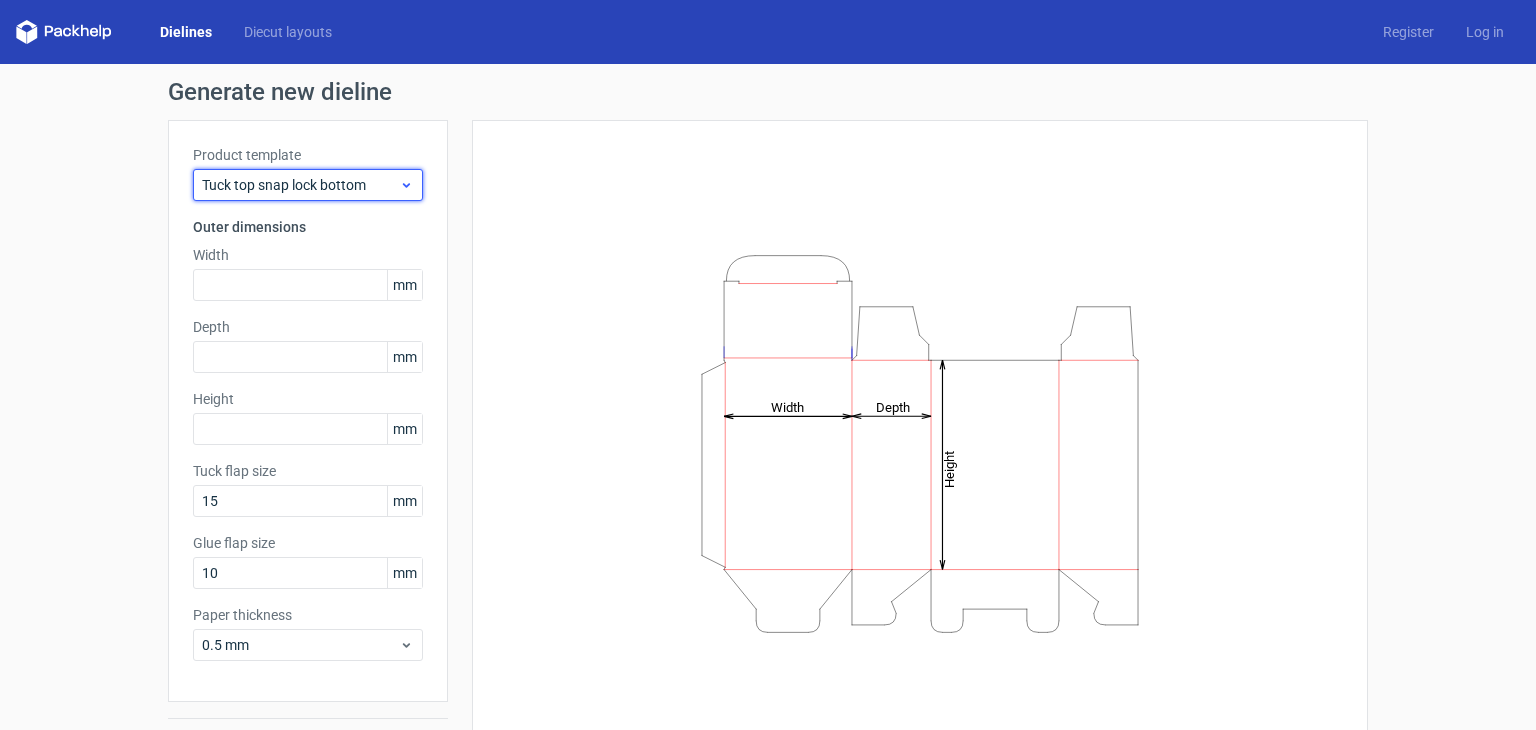 click on "Tuck top snap lock bottom" at bounding box center (300, 185) 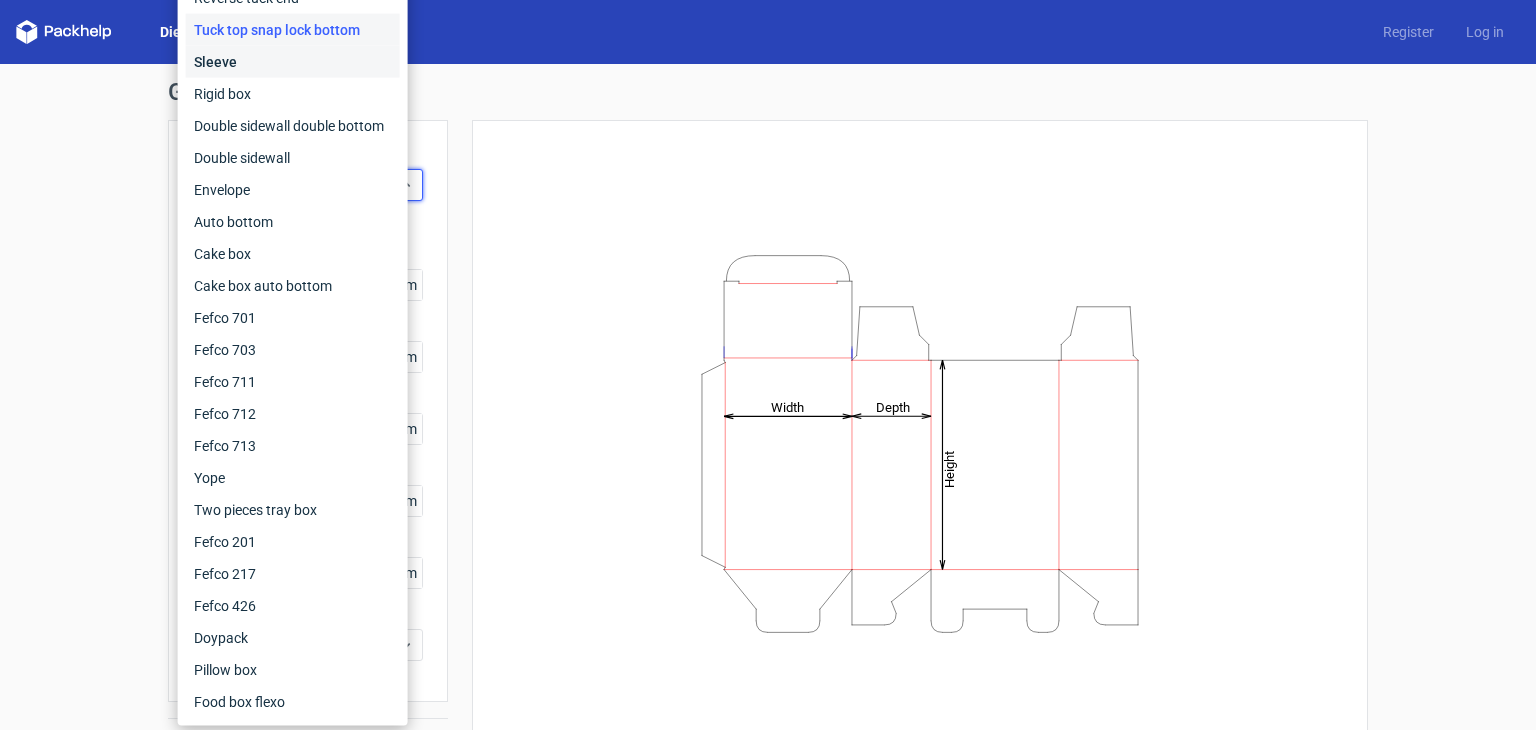 click on "Sleeve" at bounding box center [293, 62] 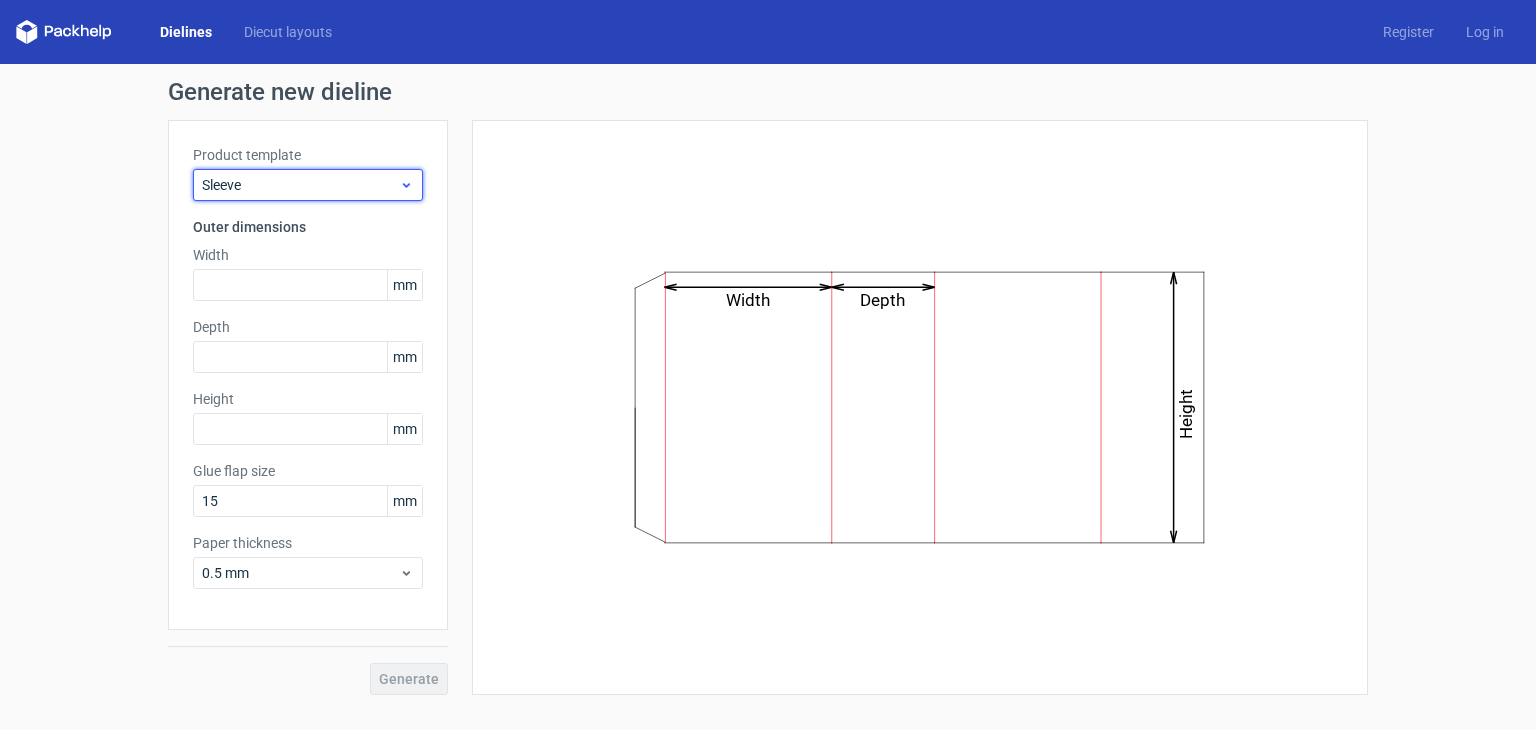 click on "Sleeve" at bounding box center [300, 185] 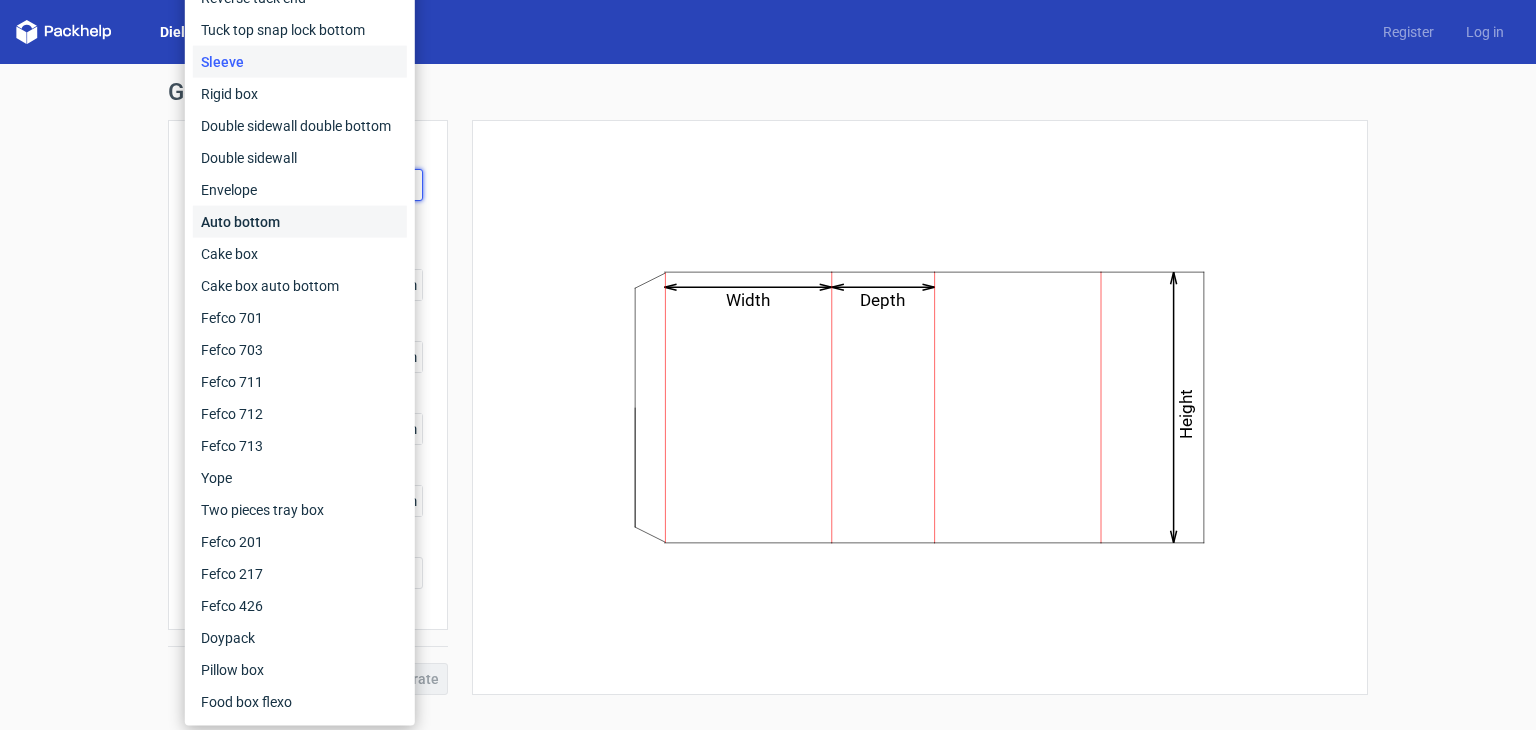 click on "Auto bottom" at bounding box center [300, 222] 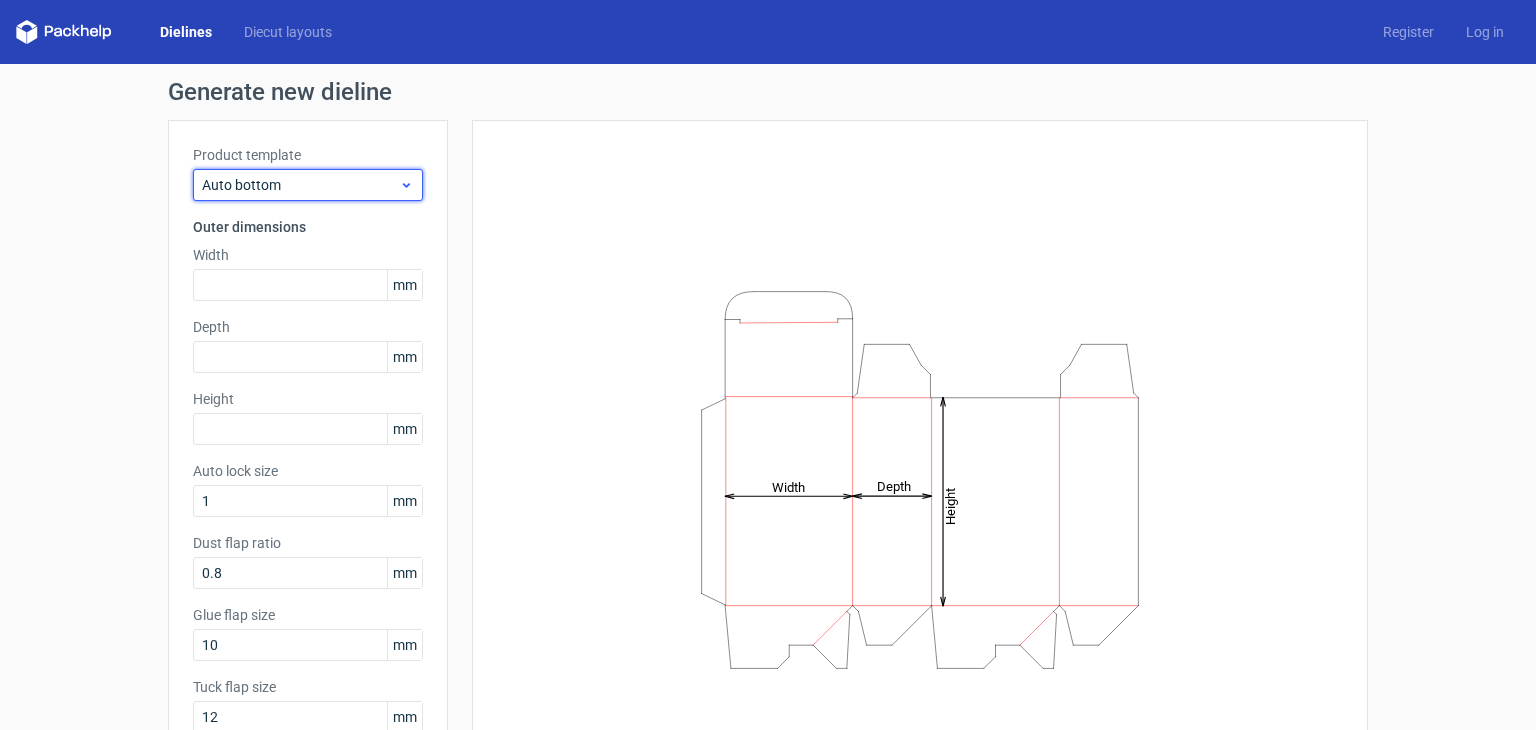 click on "Auto bottom" at bounding box center [300, 185] 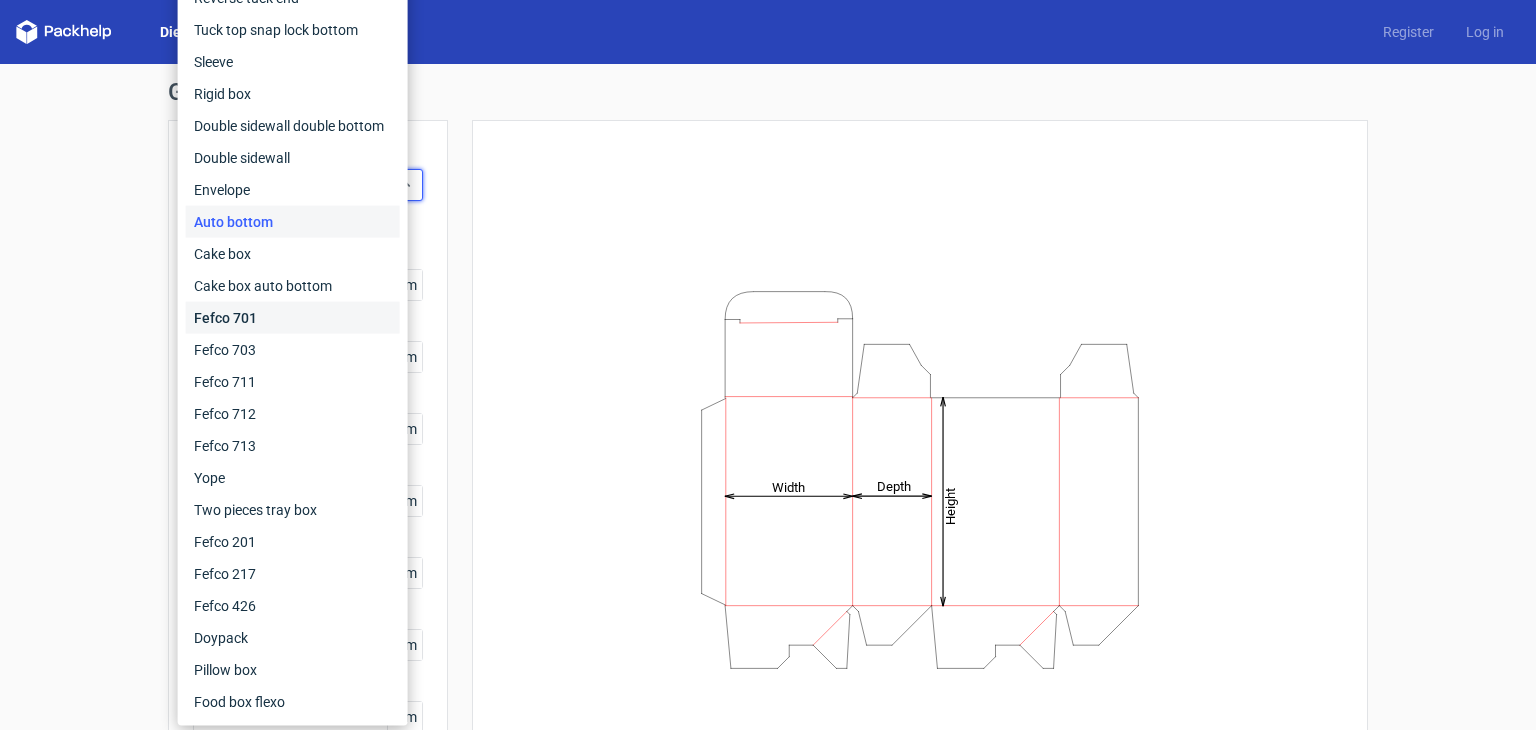 click on "Fefco 701" at bounding box center [293, 318] 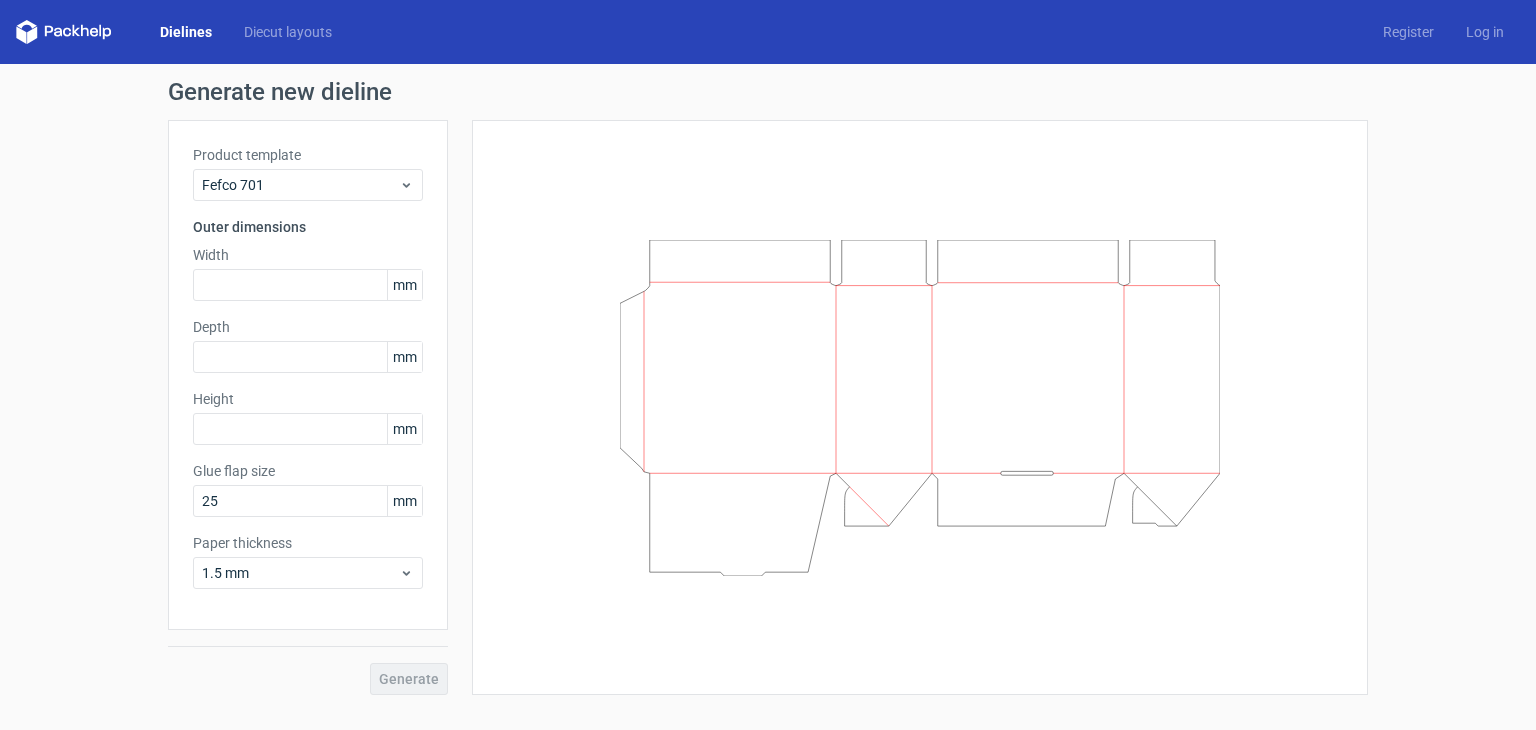 click on "Product template Fefco 701" at bounding box center (308, 173) 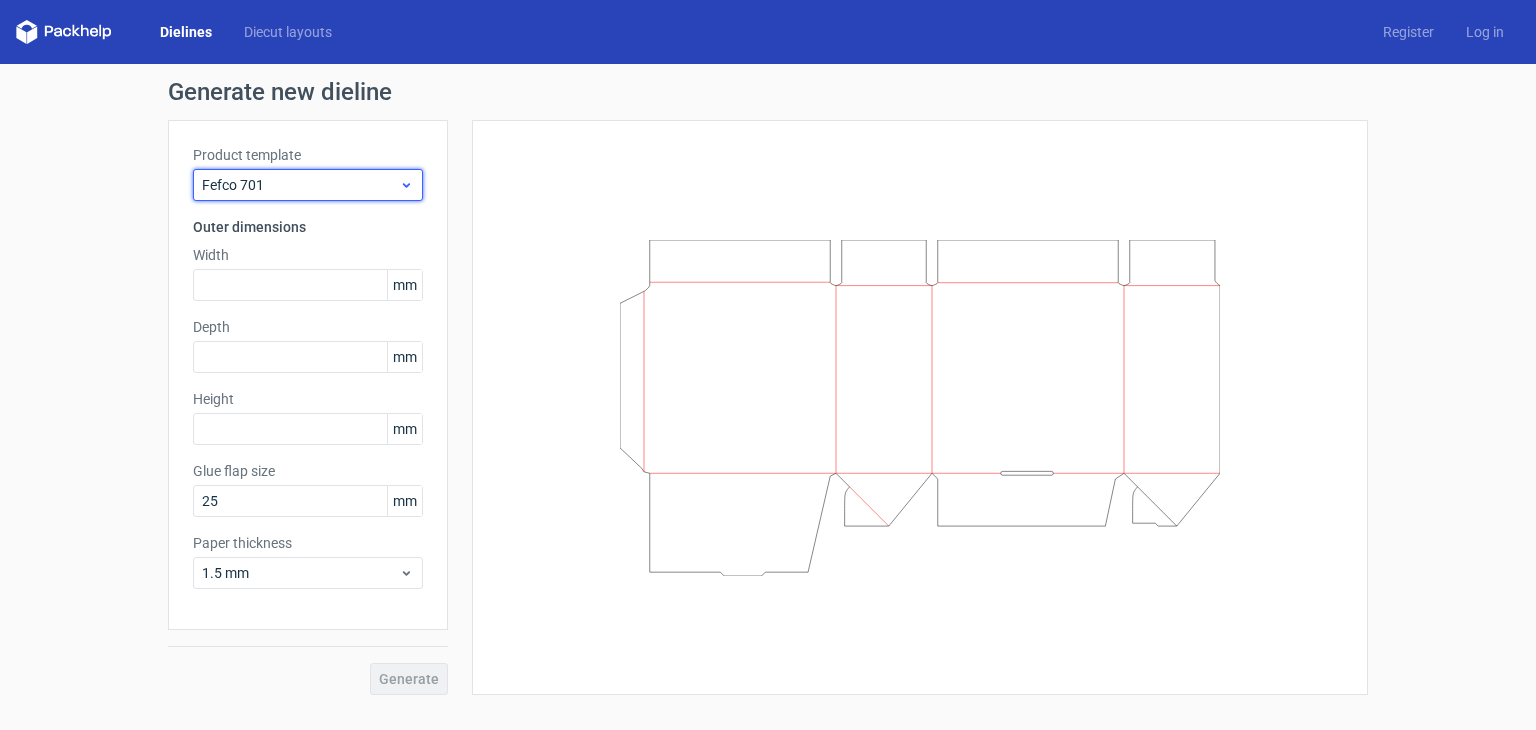 click on "Fefco 701" at bounding box center (300, 185) 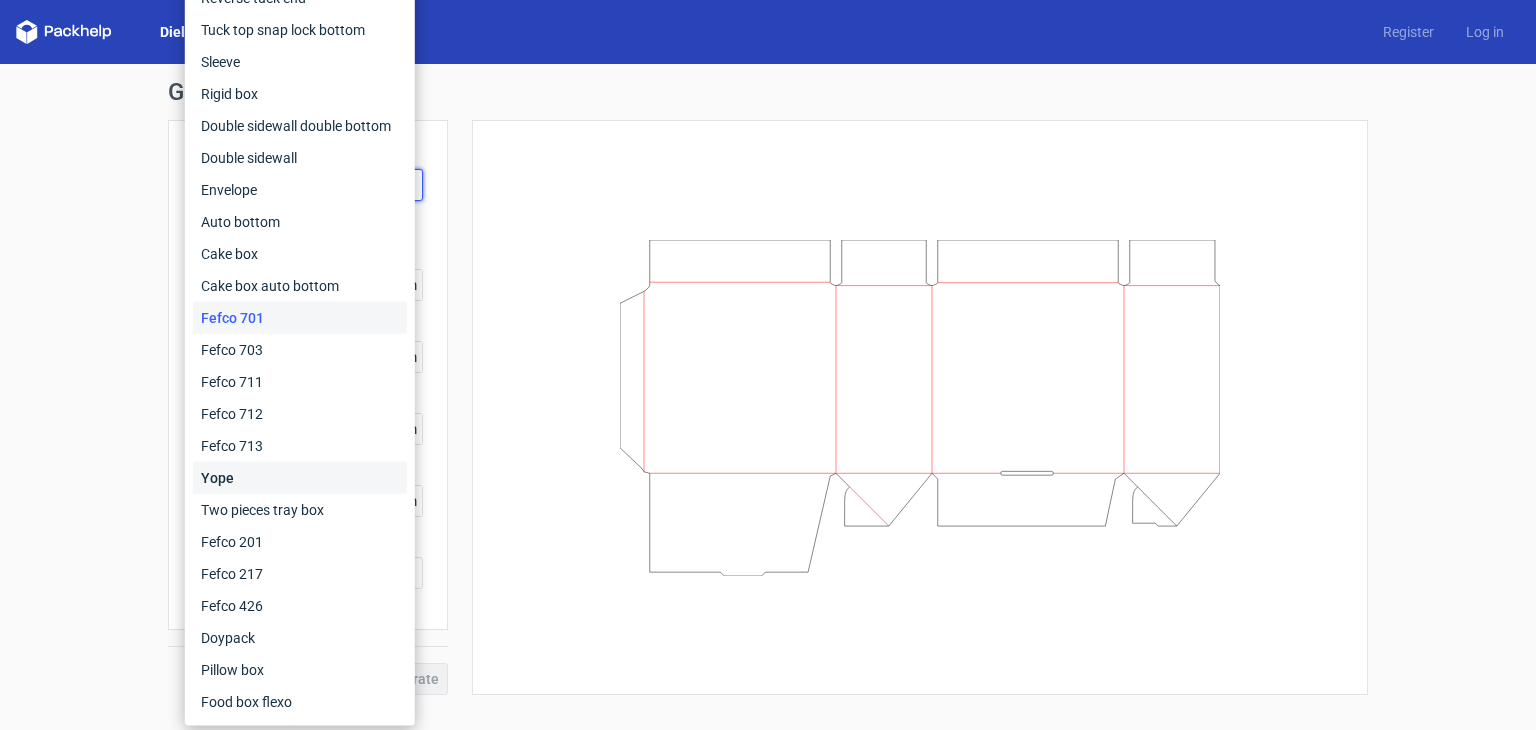 click on "Yope" at bounding box center (300, 478) 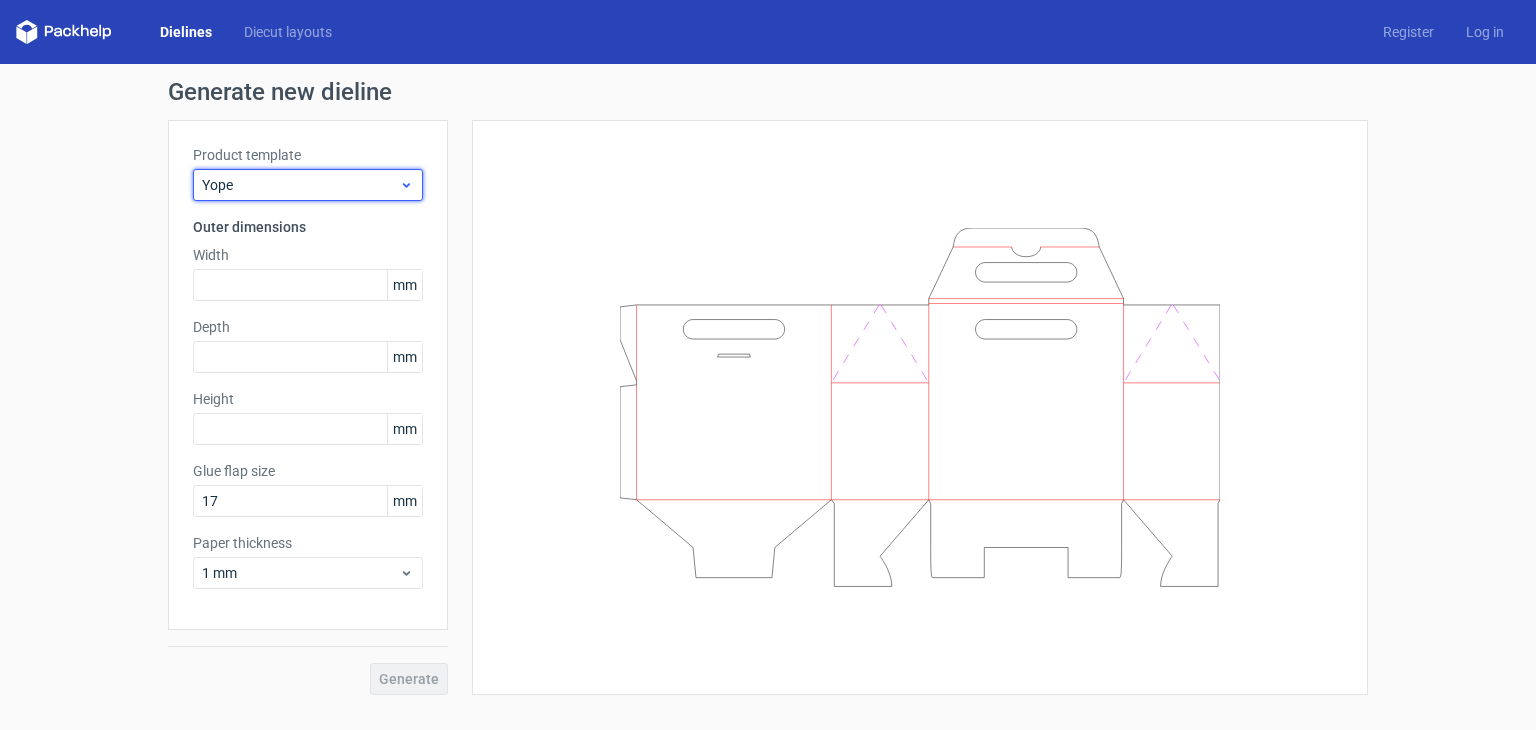 click on "Yope" at bounding box center [300, 185] 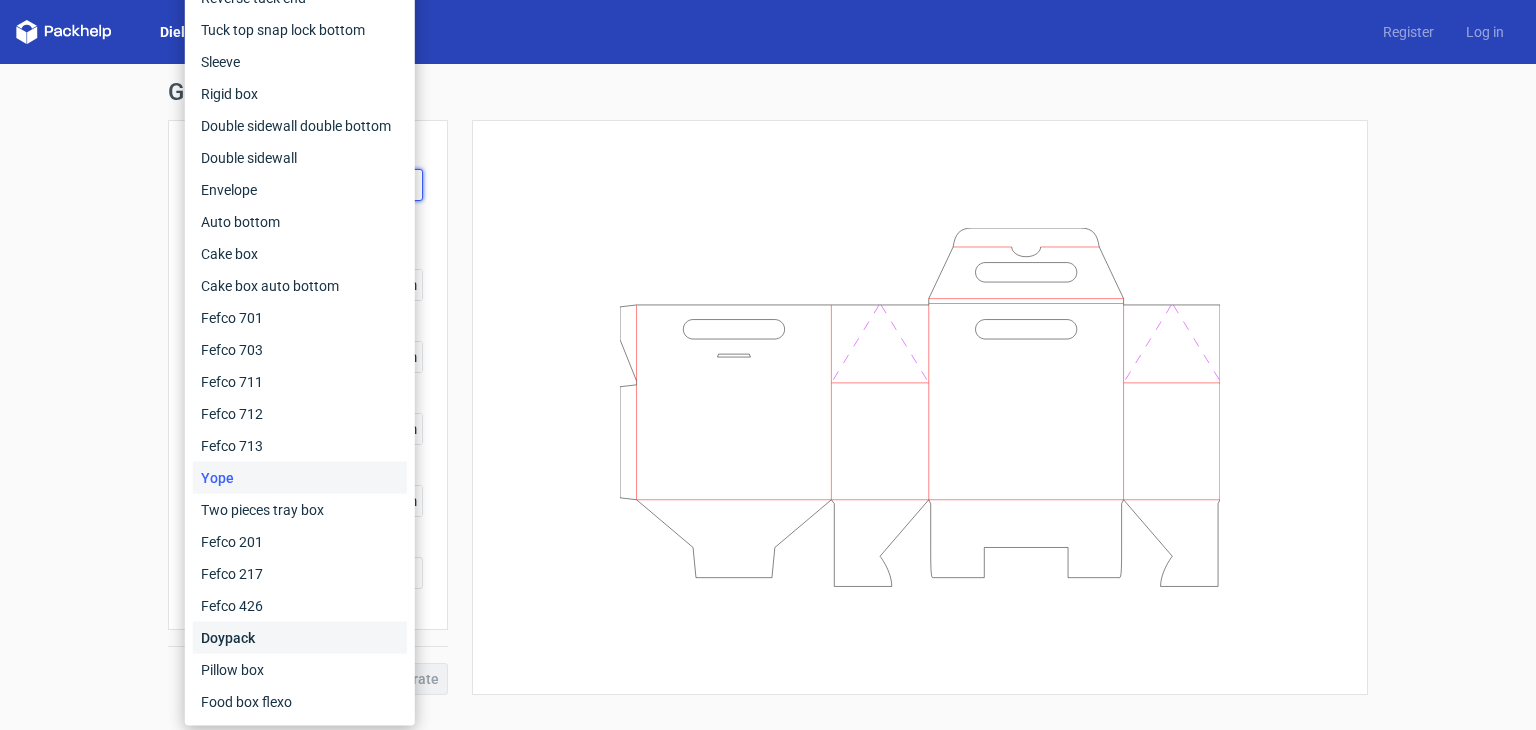 click on "Doypack" at bounding box center [300, 638] 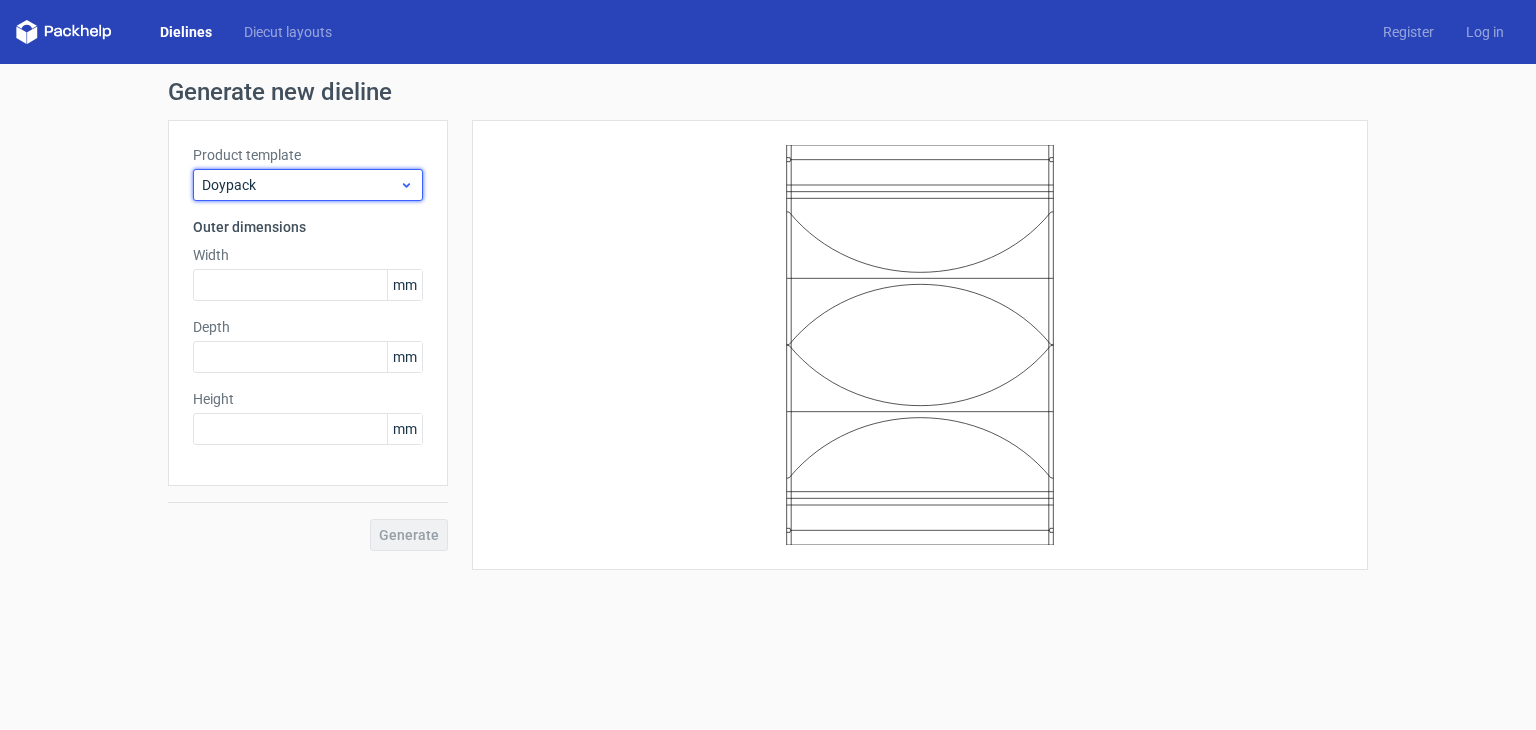 click on "Doypack" at bounding box center (308, 185) 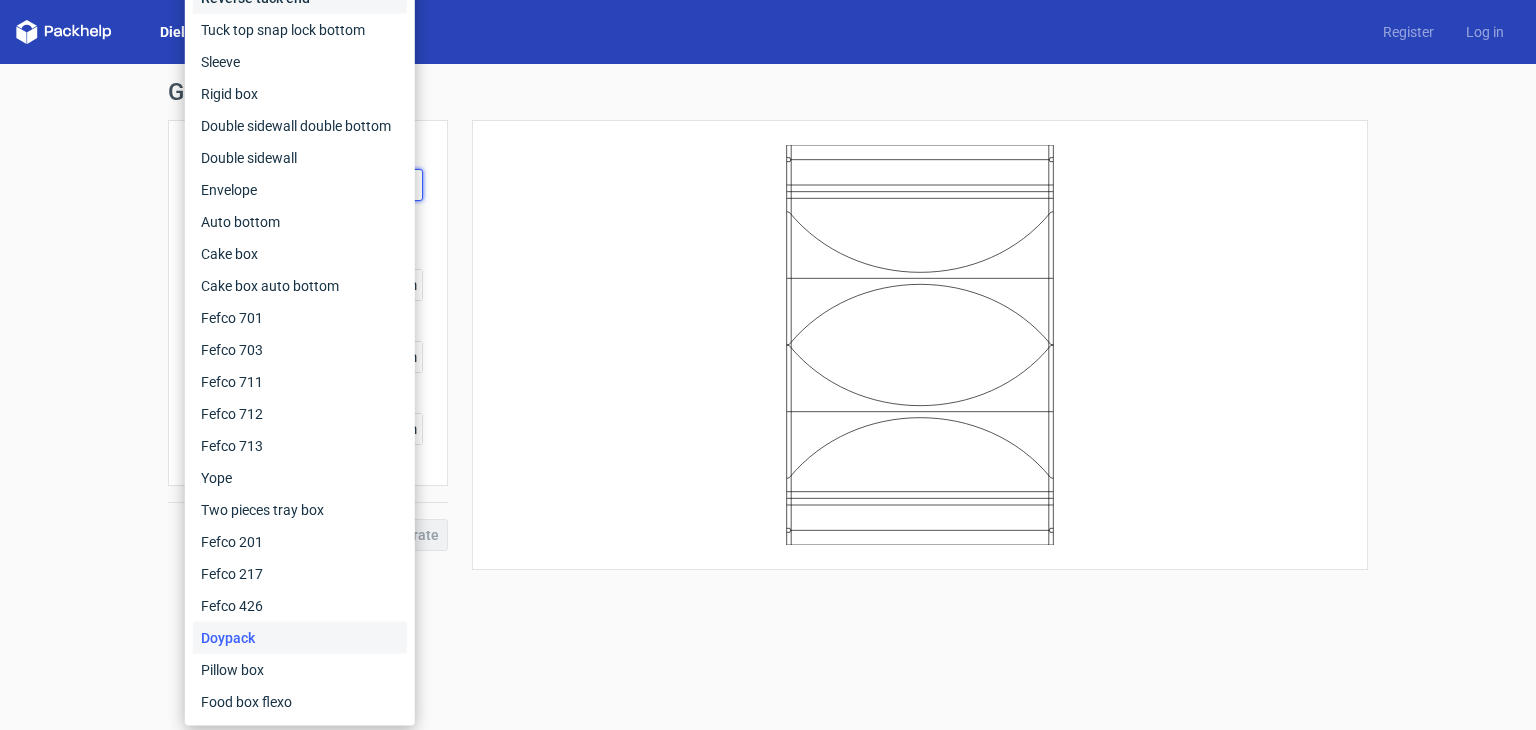 click on "Reverse tuck end" at bounding box center (300, -2) 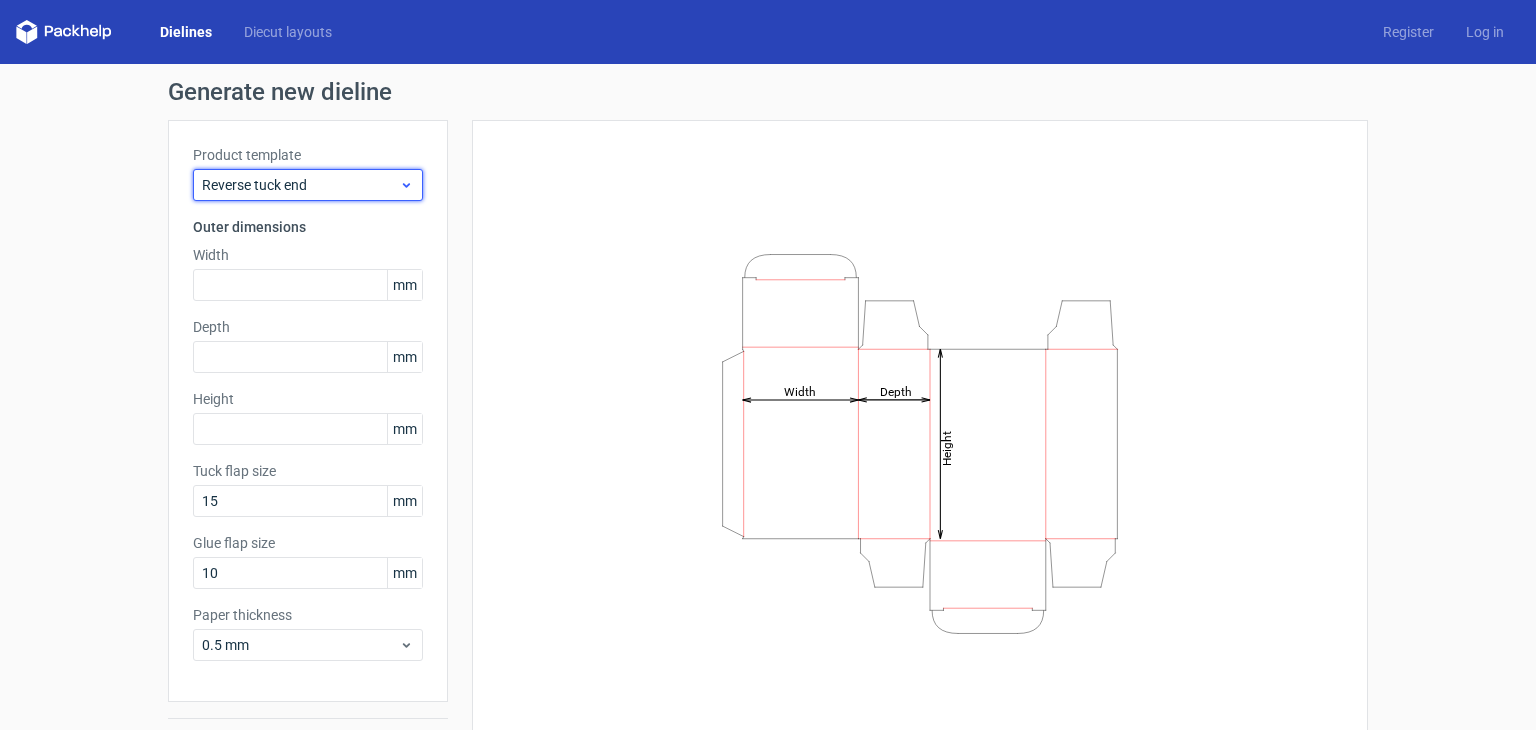 click on "Reverse tuck end" at bounding box center (308, 185) 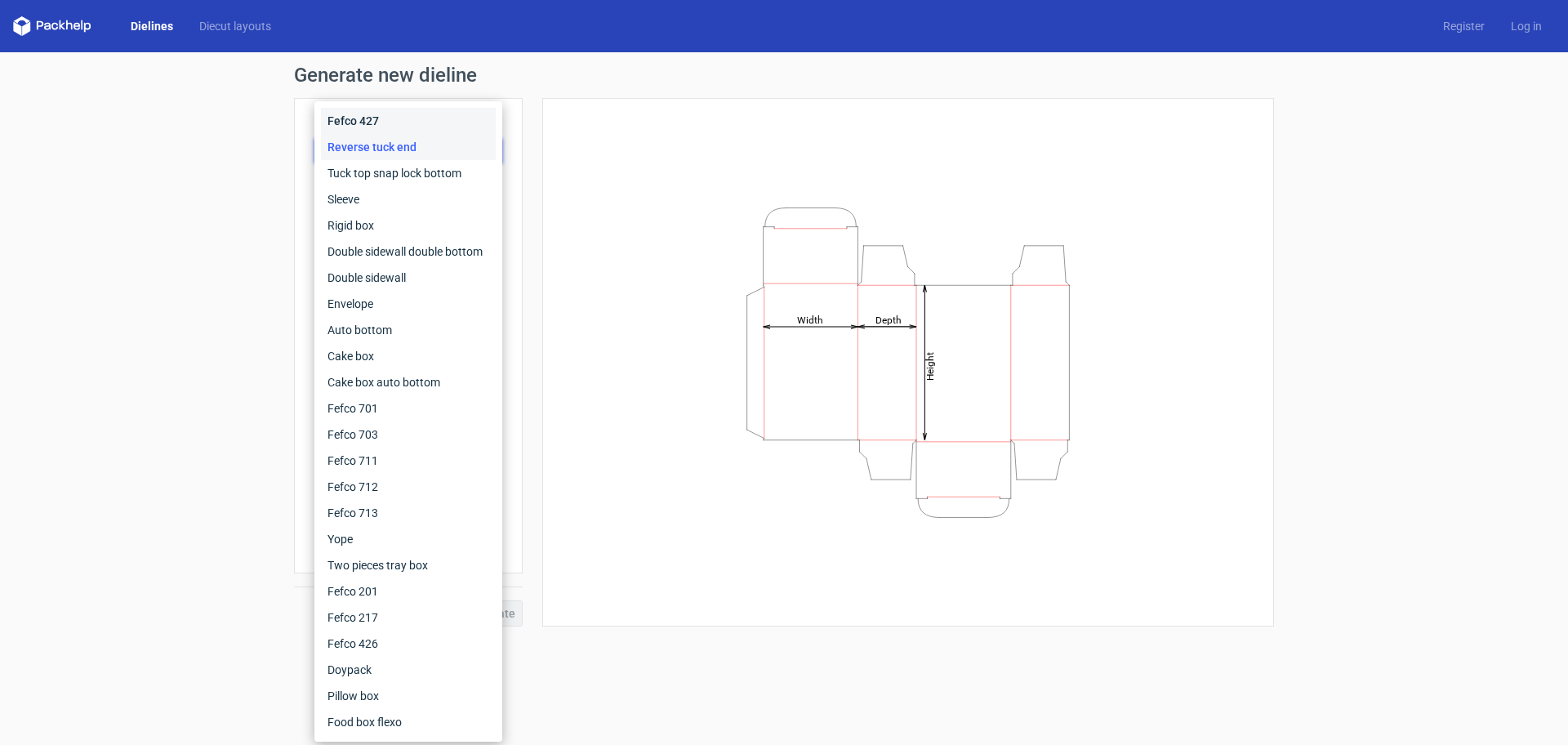 click on "Fefco 427" at bounding box center [408, 121] 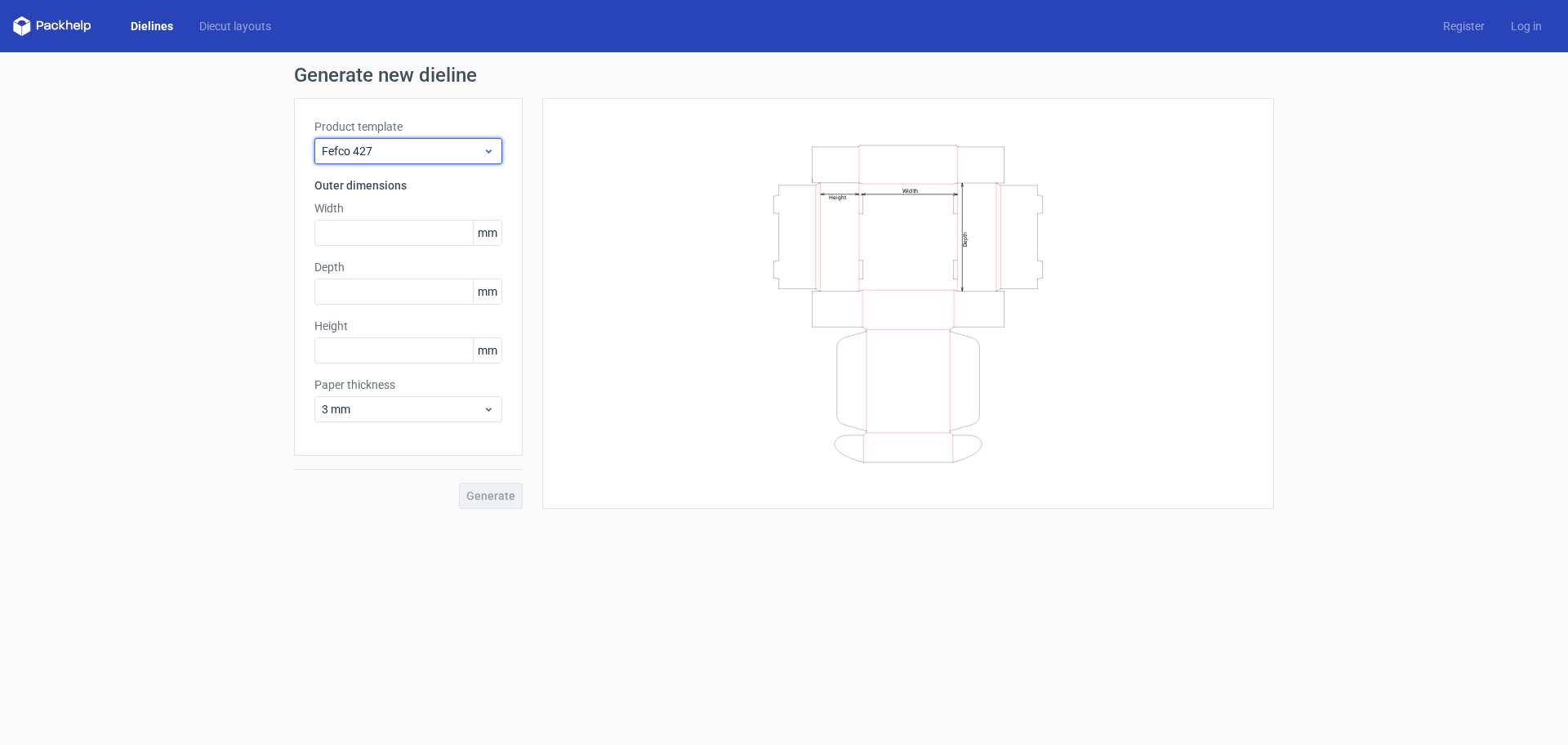 click on "Fefco 427" at bounding box center [402, 151] 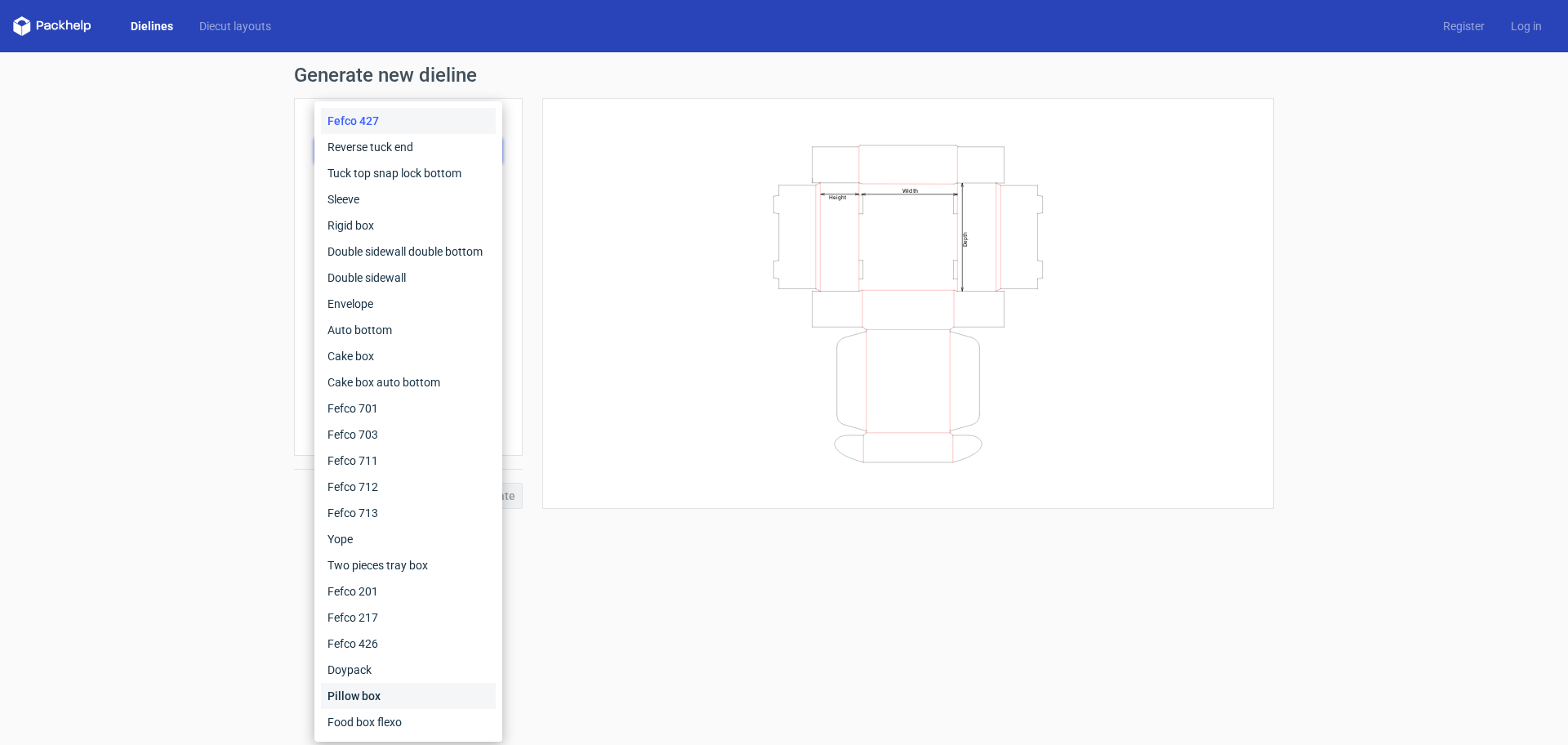 click on "Pillow box" at bounding box center [408, 696] 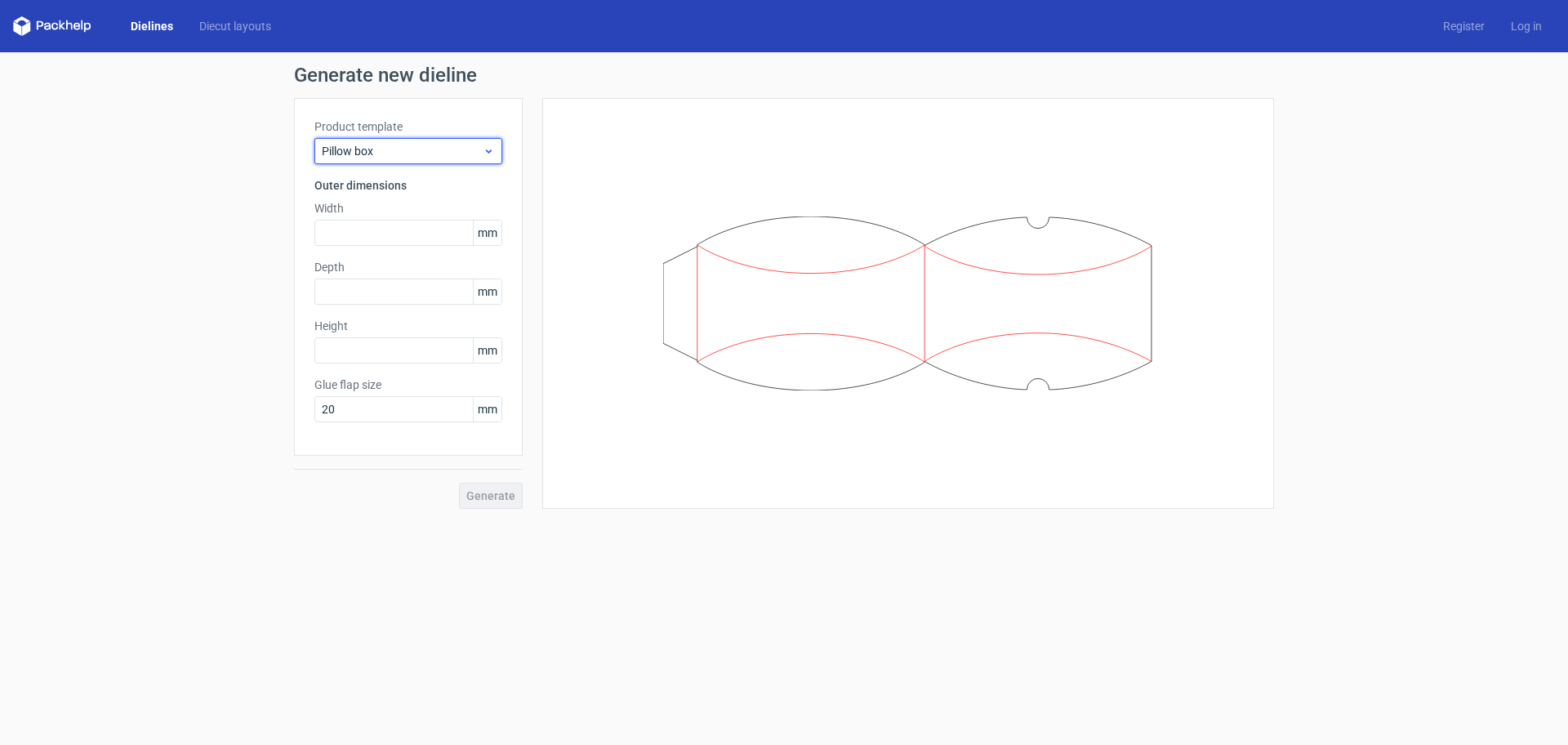 click on "Pillow box" at bounding box center (402, 151) 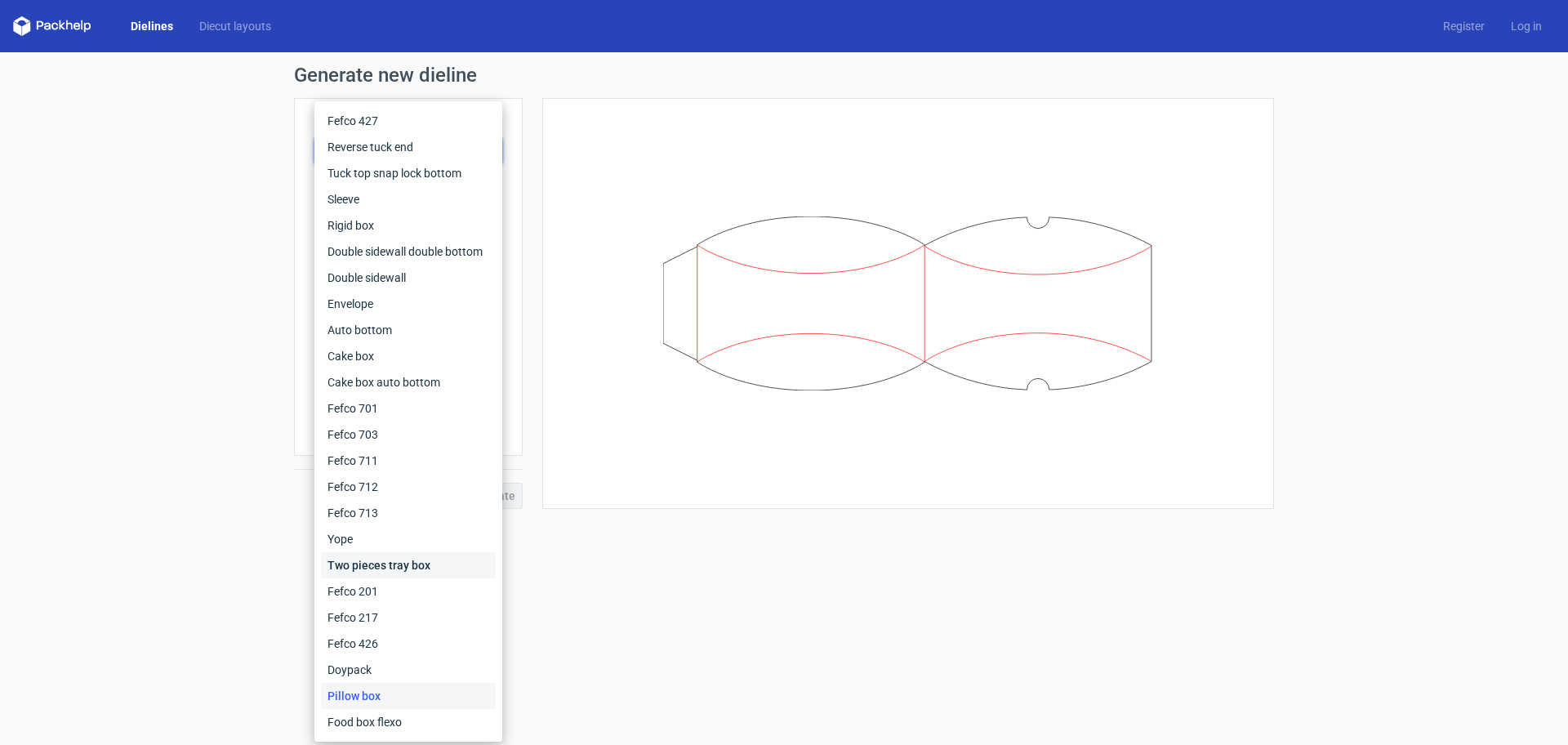 click on "Two pieces tray box" at bounding box center (408, 565) 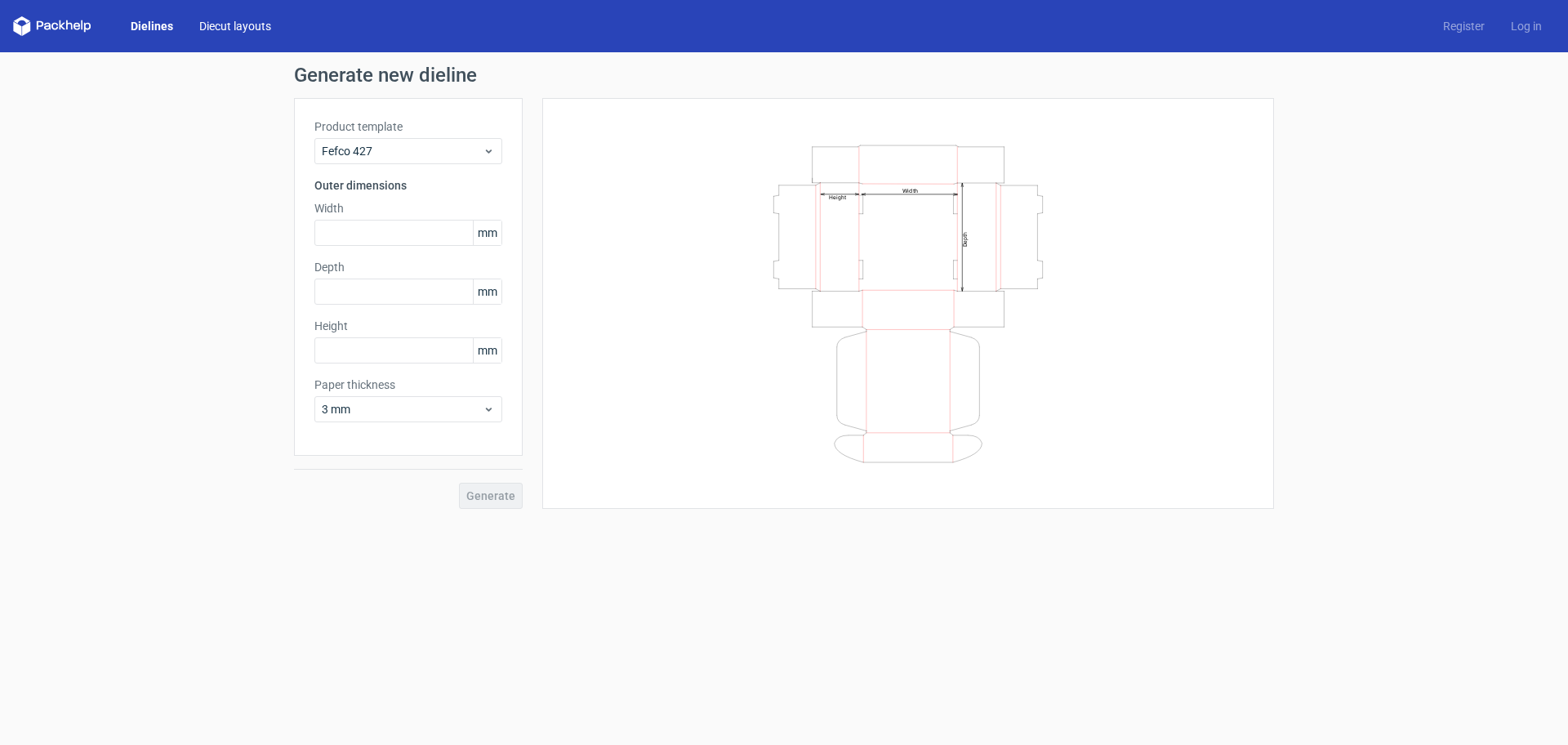 click on "Diecut layouts" at bounding box center [235, 26] 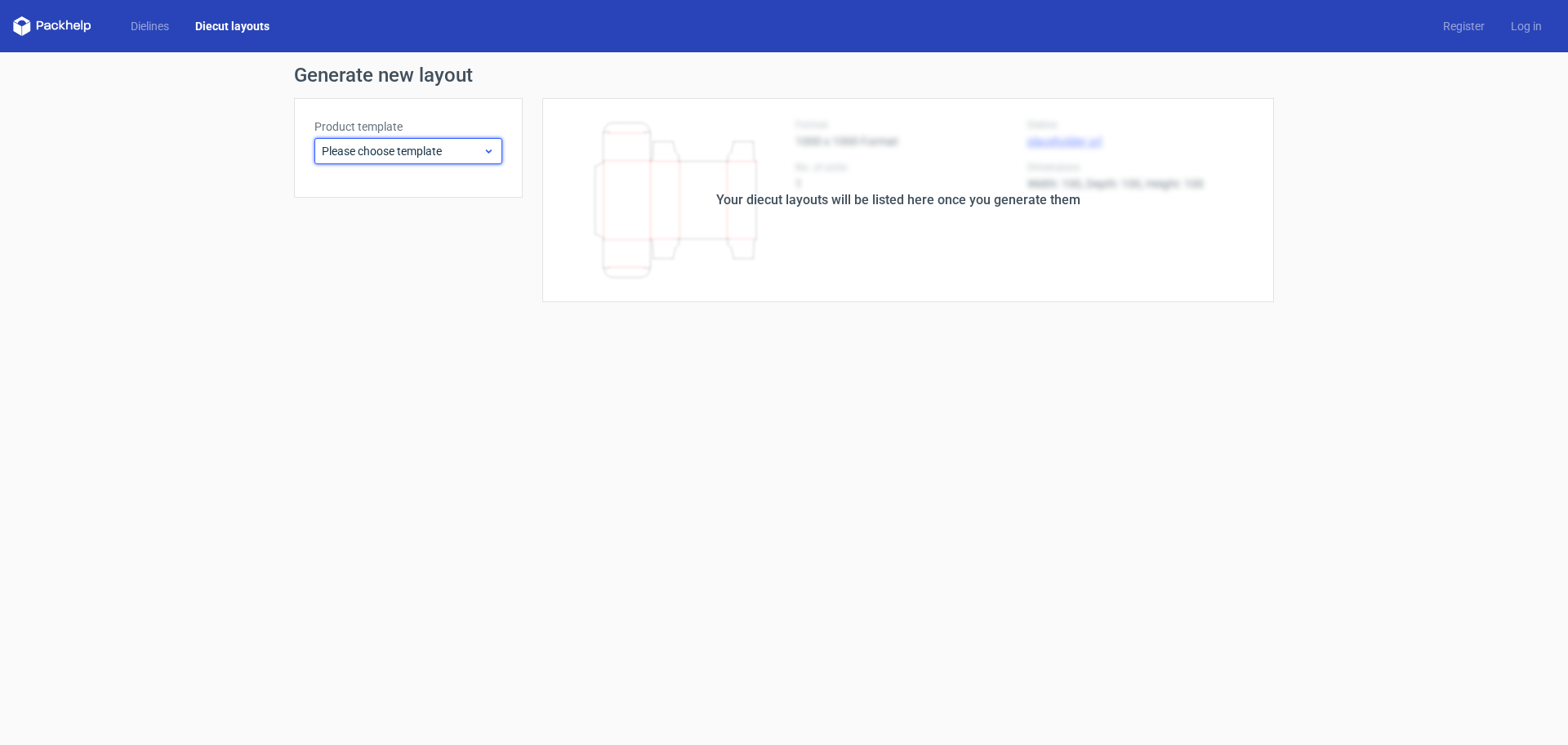 click on "Please choose template" at bounding box center [402, 151] 